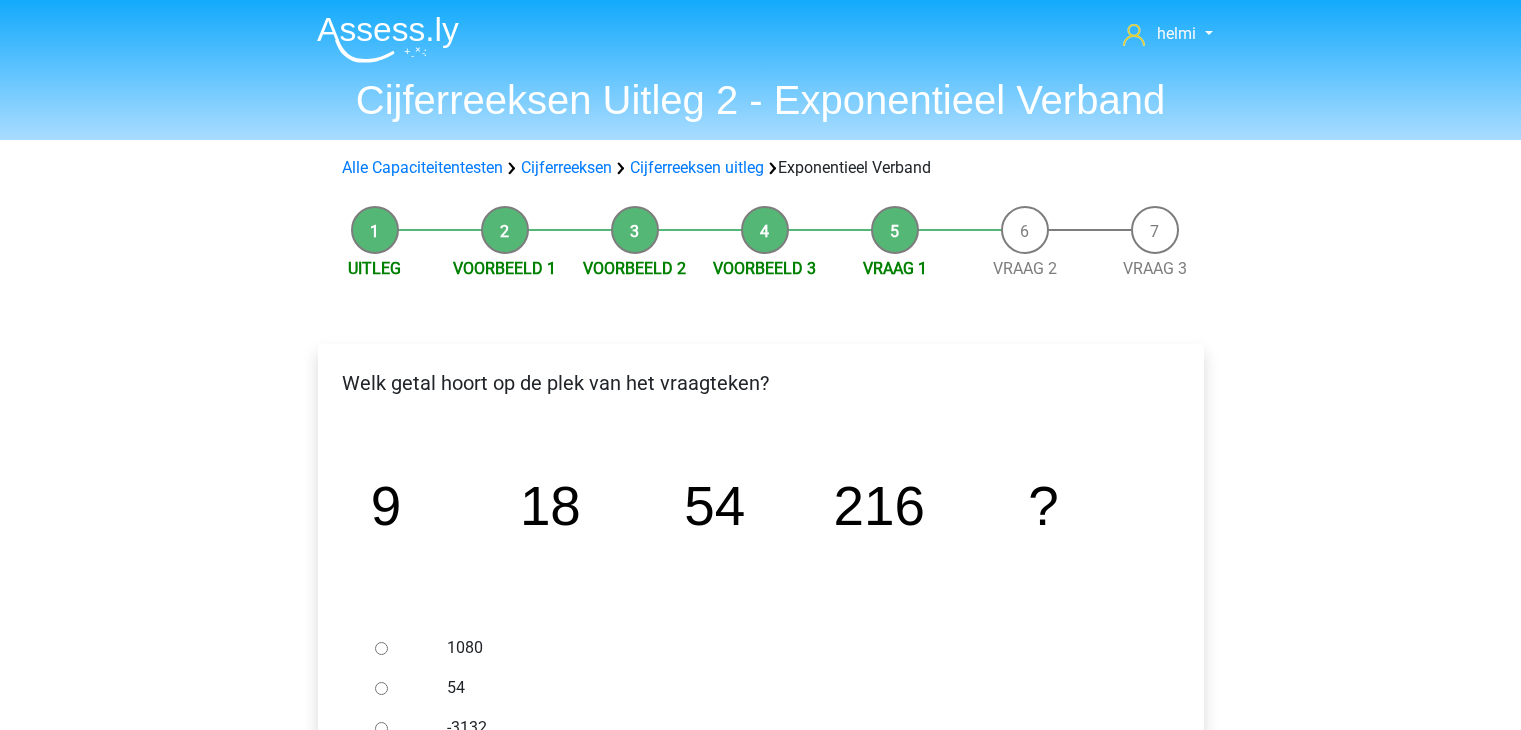 scroll, scrollTop: 0, scrollLeft: 0, axis: both 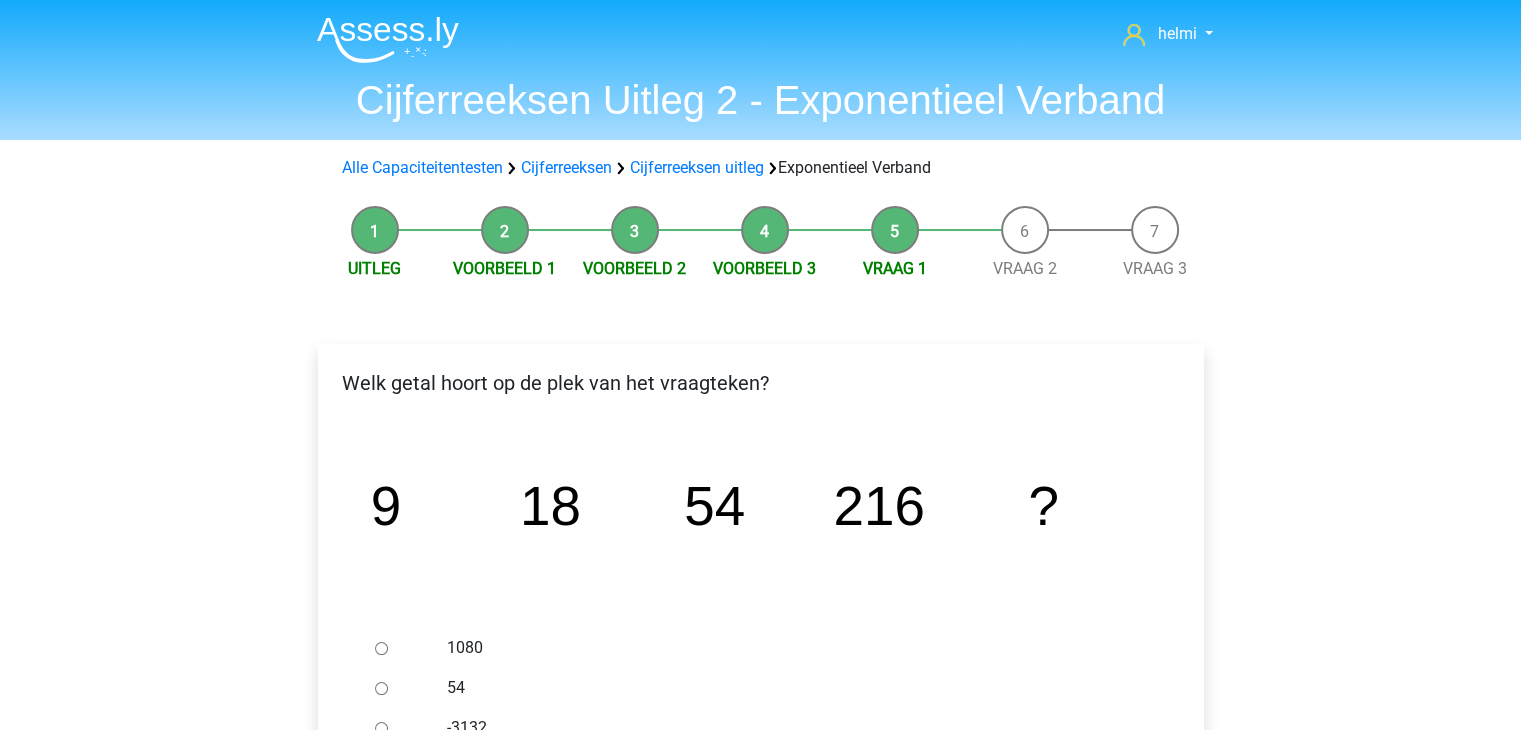 click on "Welk getal hoort op de plek van het vraagteken?
image/svg+xml
9
18
54
216
?
1080" at bounding box center [761, 653] 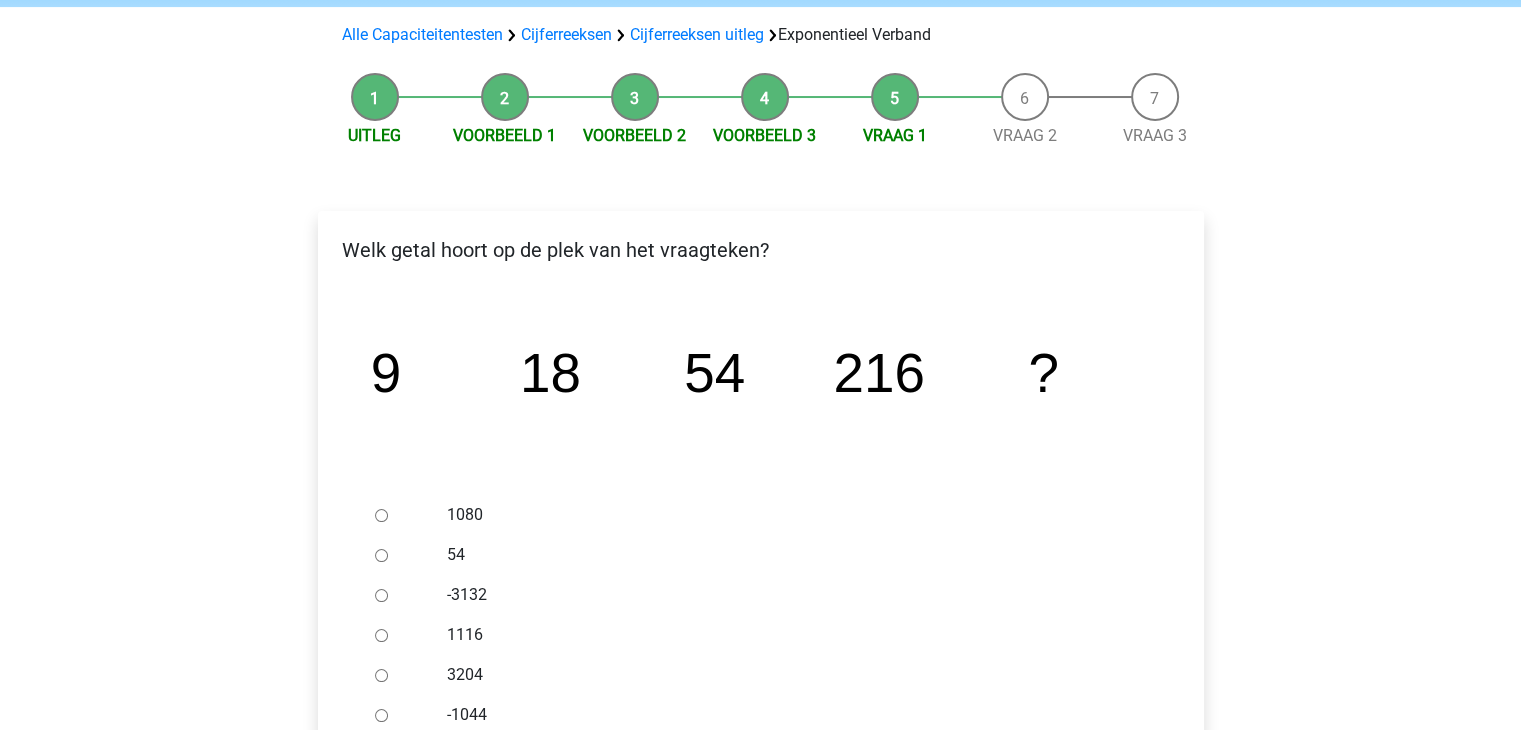 scroll, scrollTop: 186, scrollLeft: 0, axis: vertical 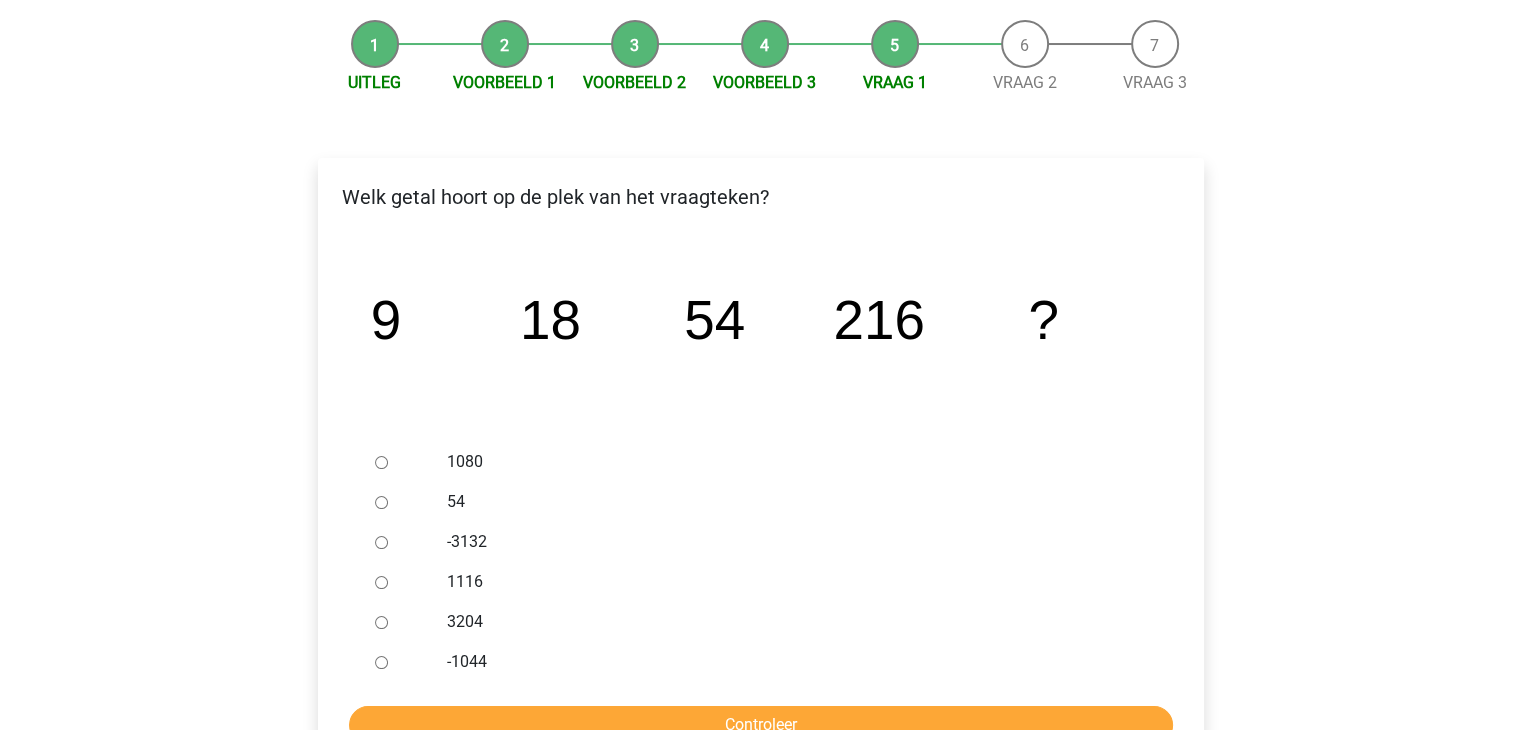 click at bounding box center (400, 462) 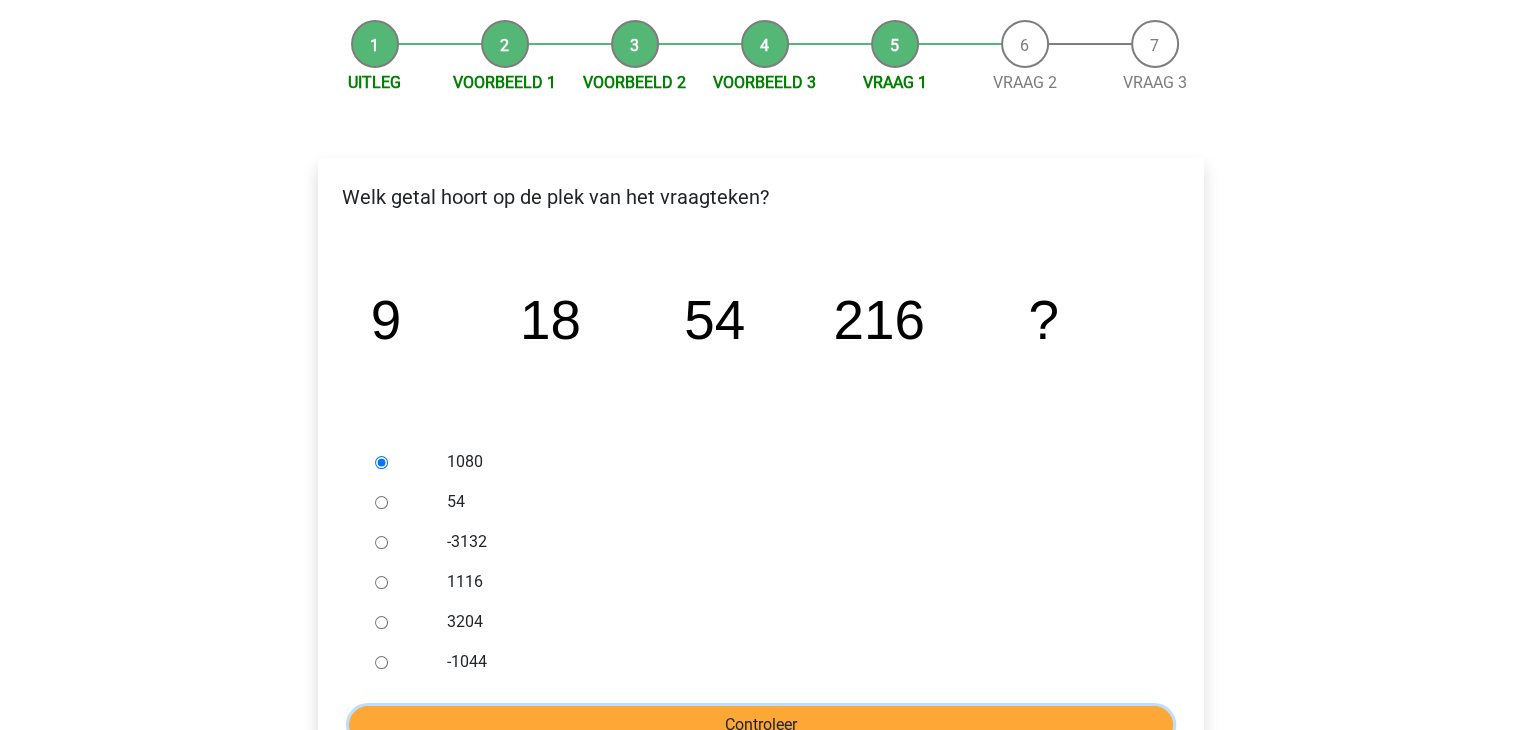 click on "Controleer" at bounding box center (761, 725) 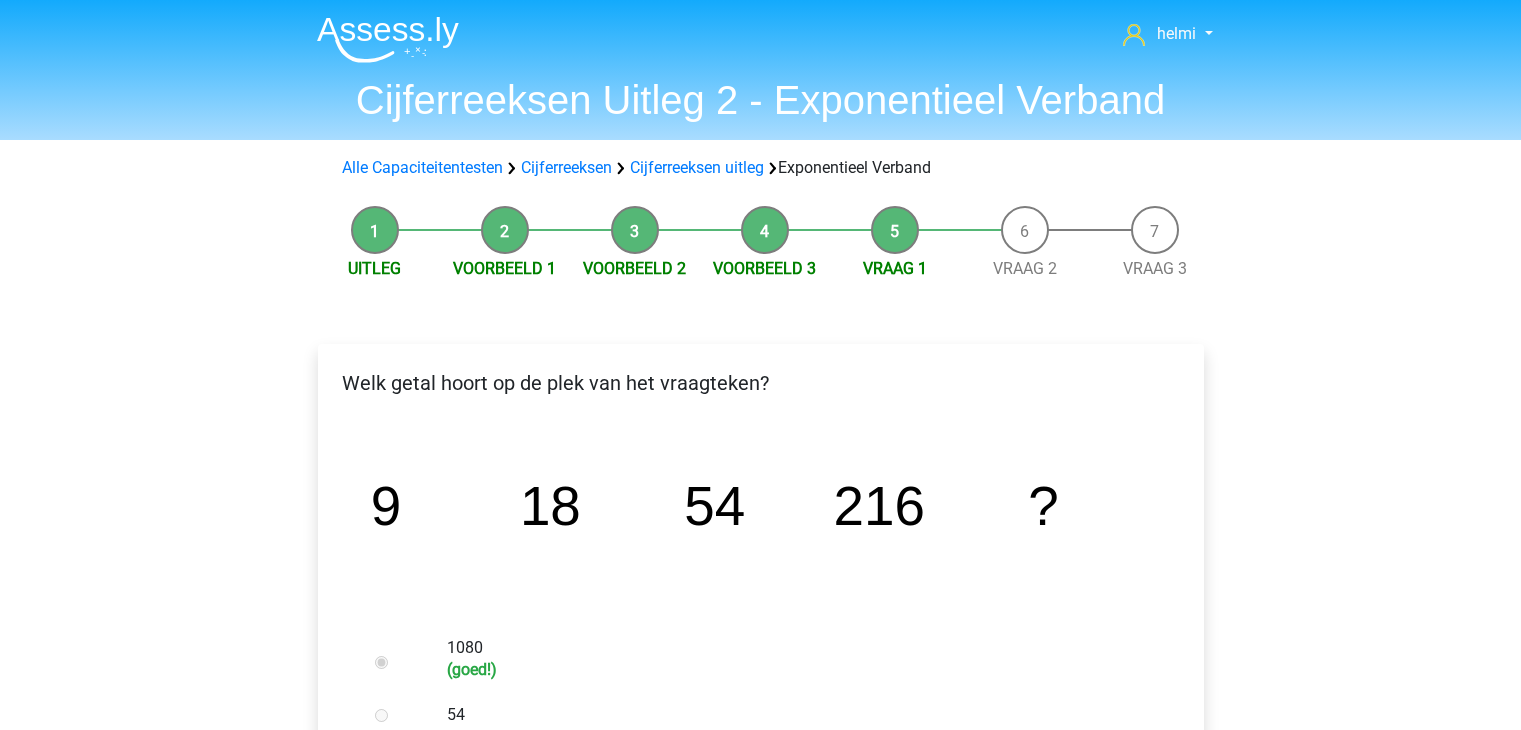 scroll, scrollTop: 0, scrollLeft: 0, axis: both 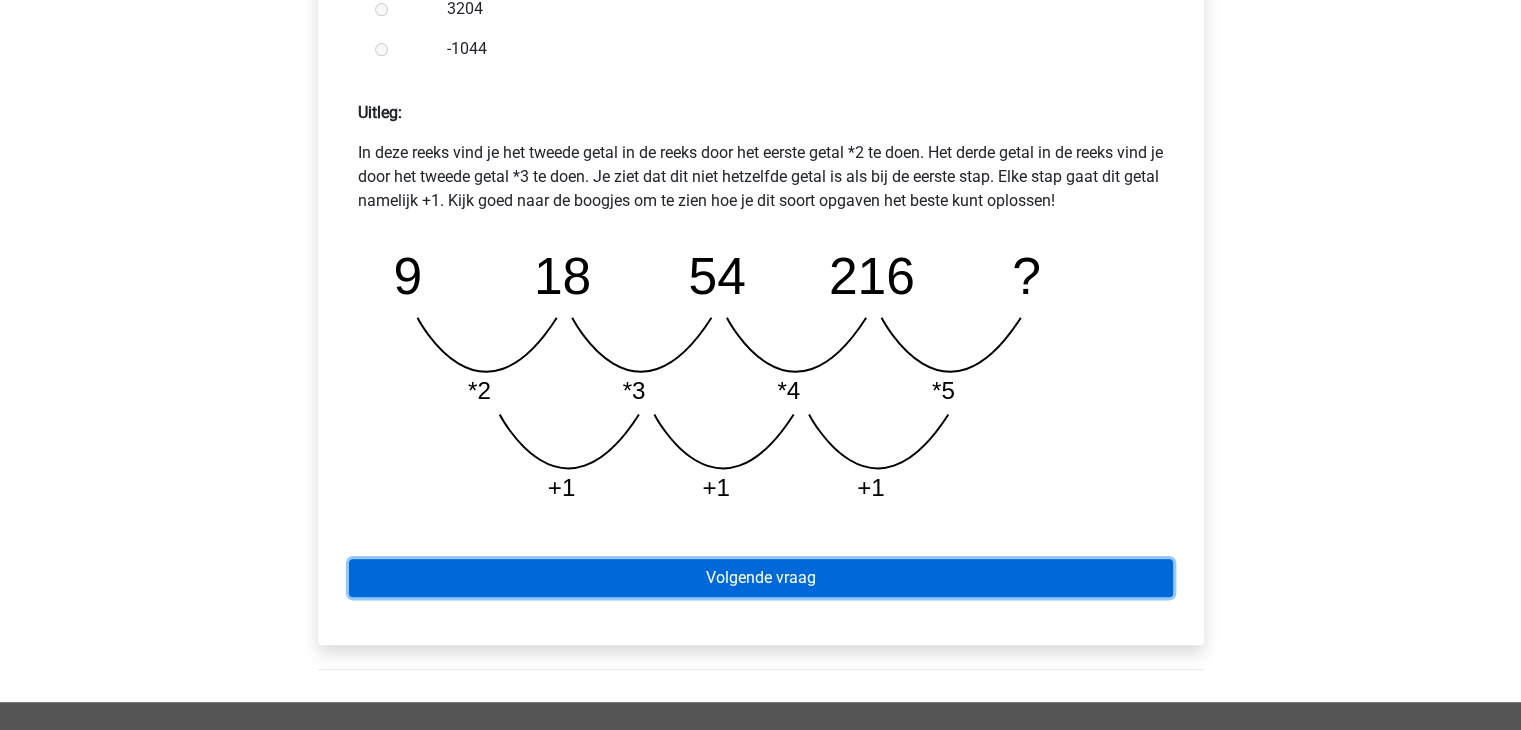 click on "Volgende vraag" at bounding box center (761, 578) 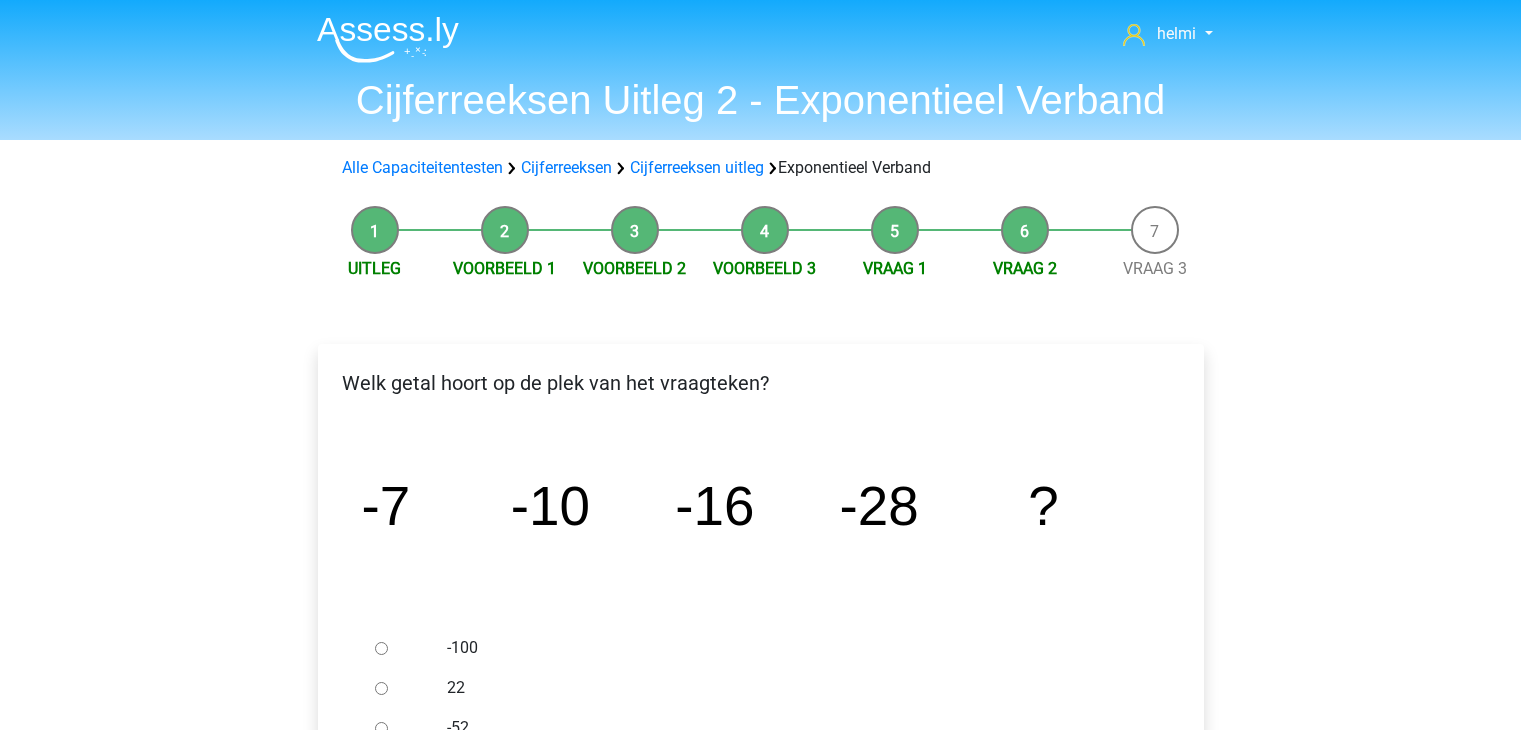 scroll, scrollTop: 0, scrollLeft: 0, axis: both 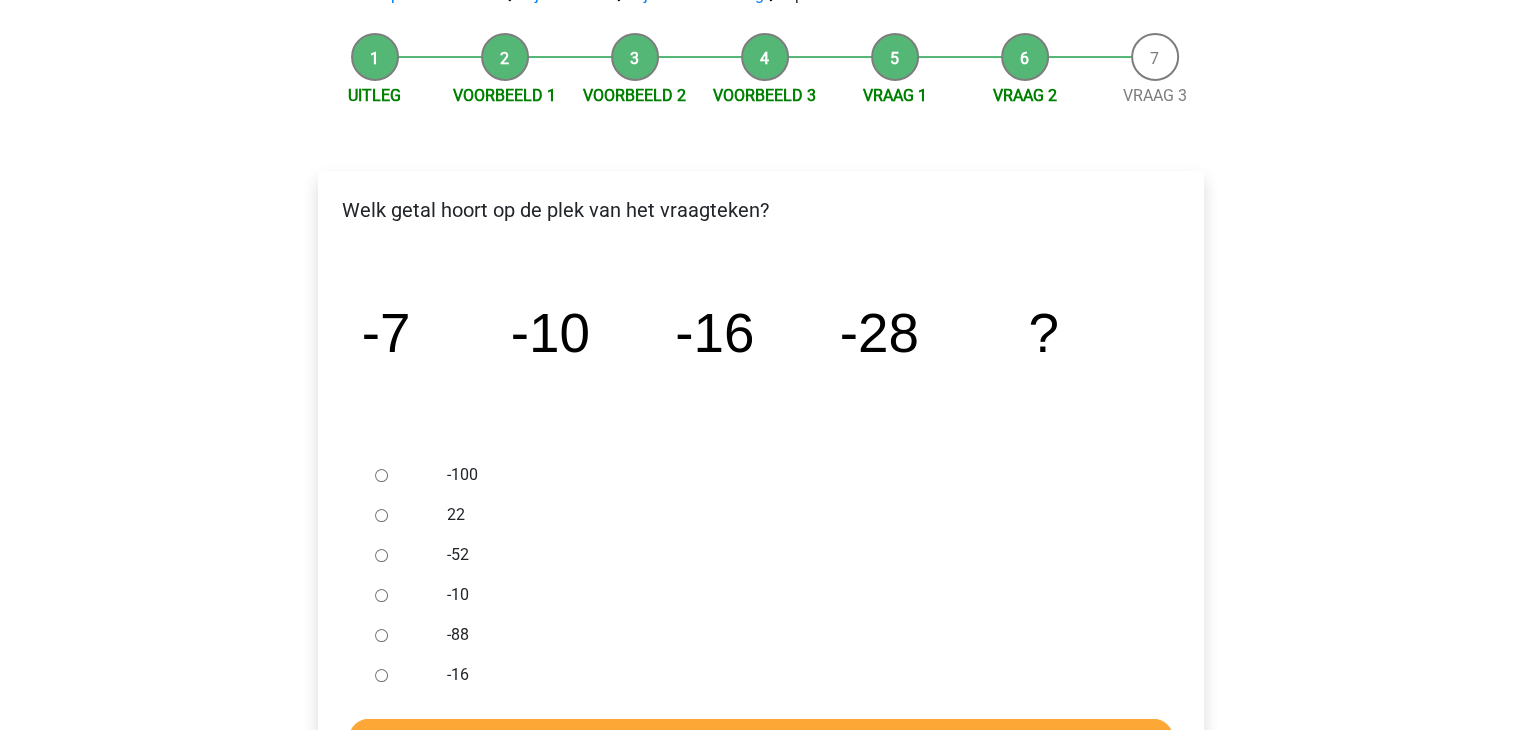 click on "-52" at bounding box center [381, 555] 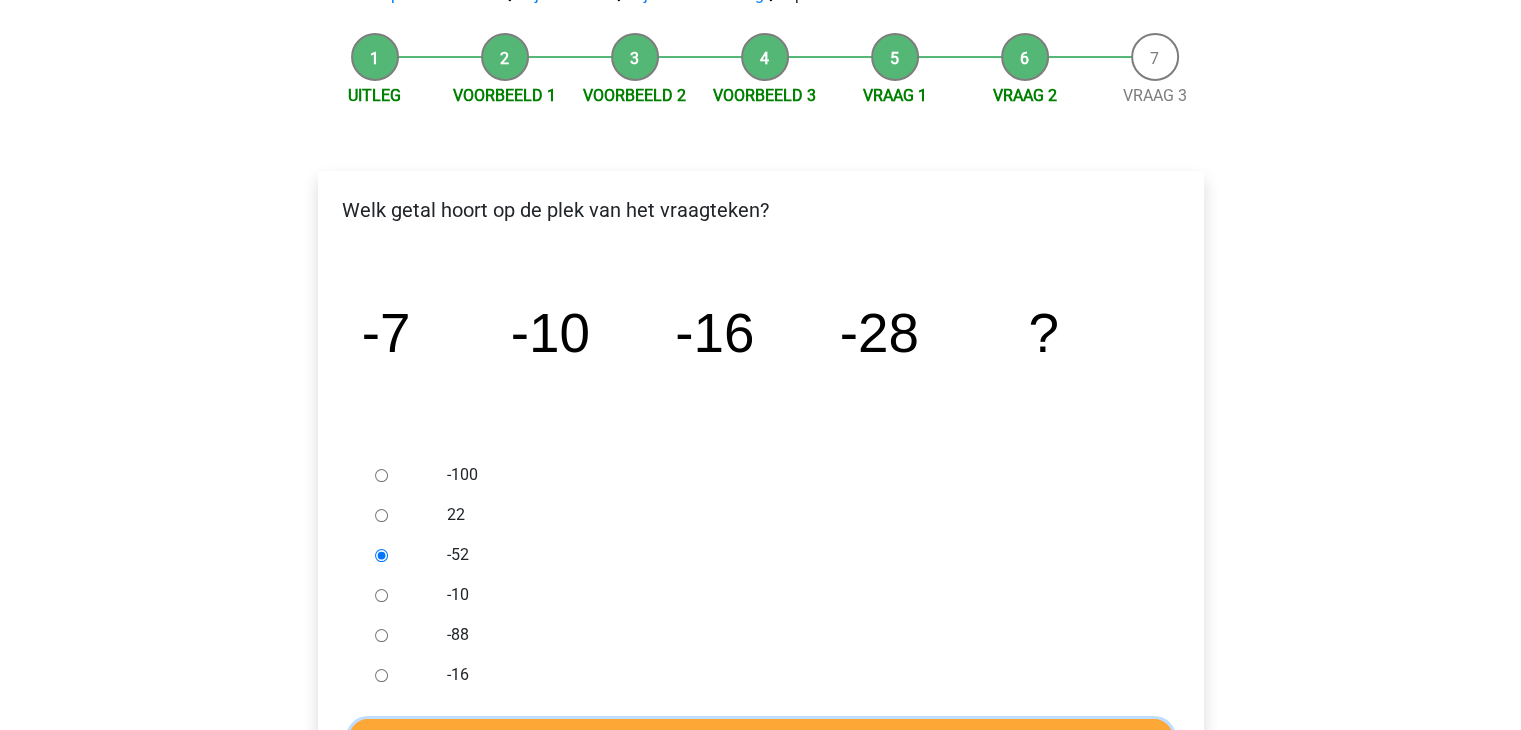 click on "Controleer" at bounding box center [761, 738] 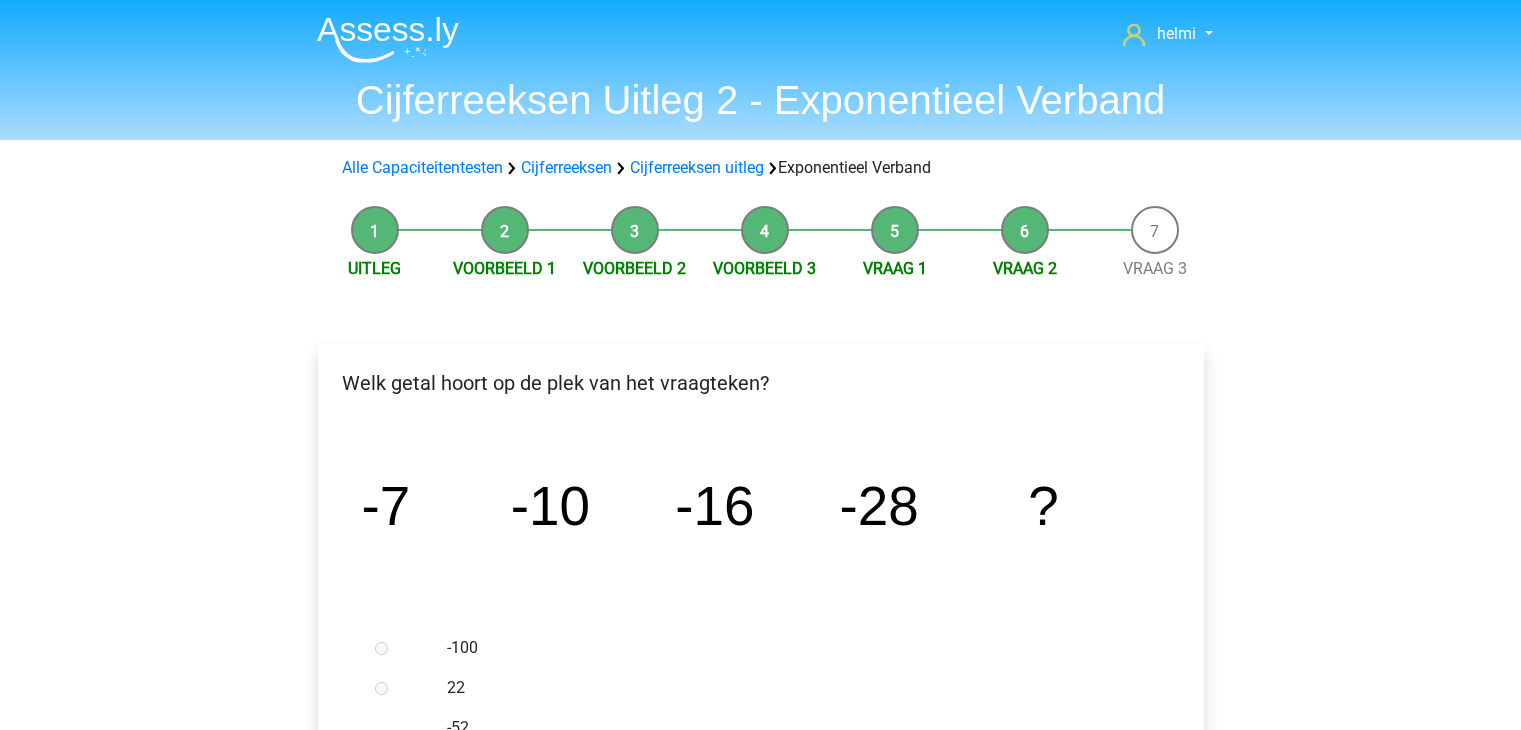 scroll, scrollTop: 0, scrollLeft: 0, axis: both 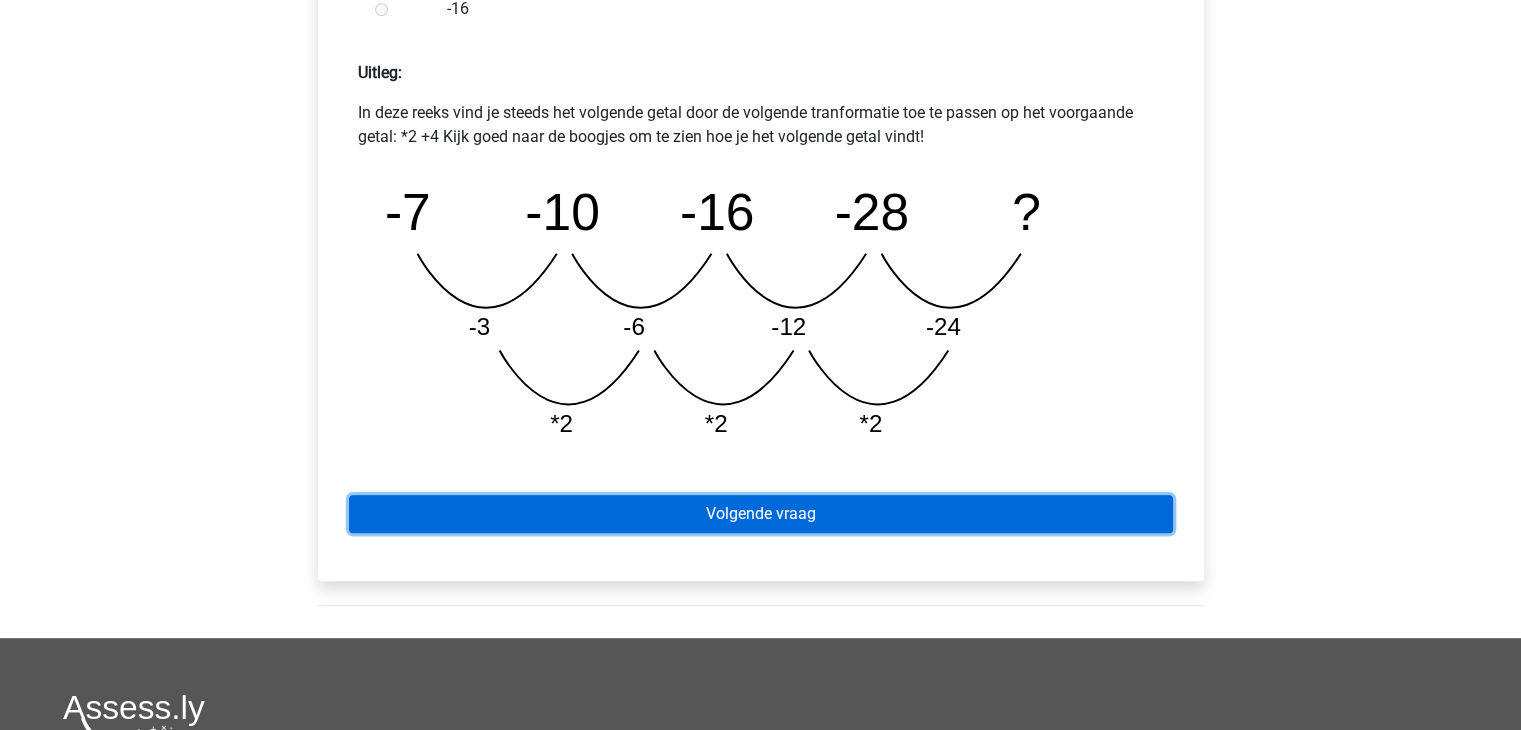 click on "Volgende vraag" at bounding box center (761, 514) 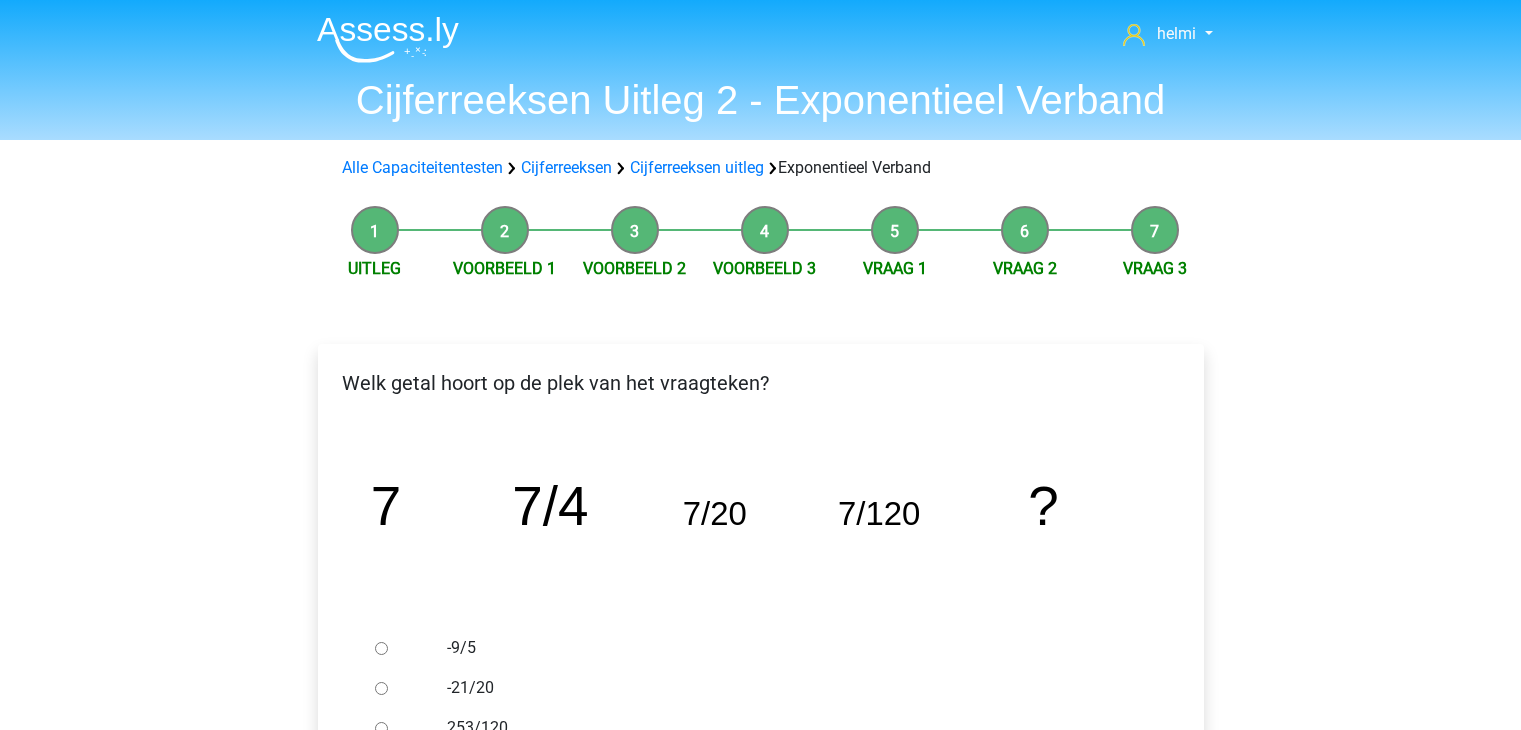 scroll, scrollTop: 0, scrollLeft: 0, axis: both 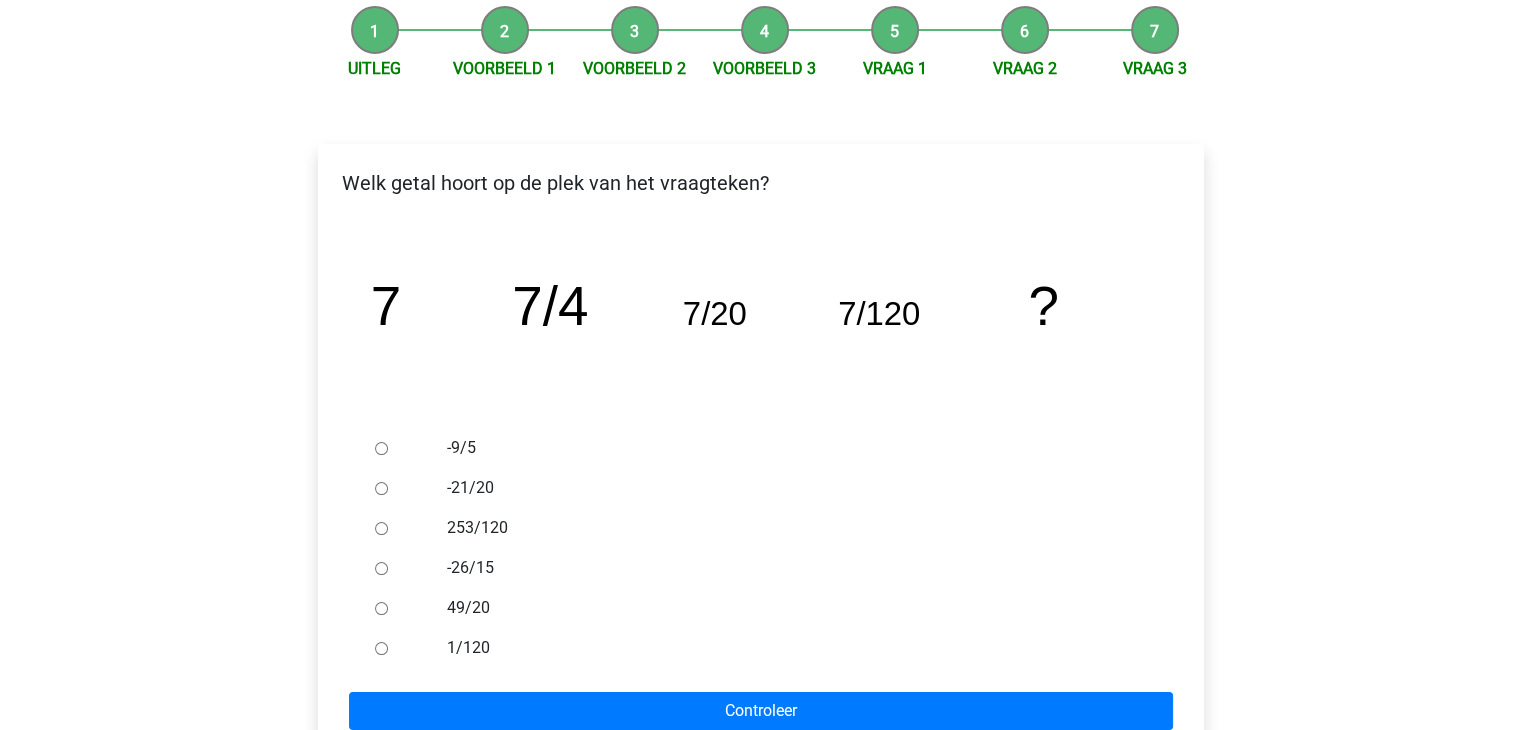click on "-26/15" at bounding box center [381, 568] 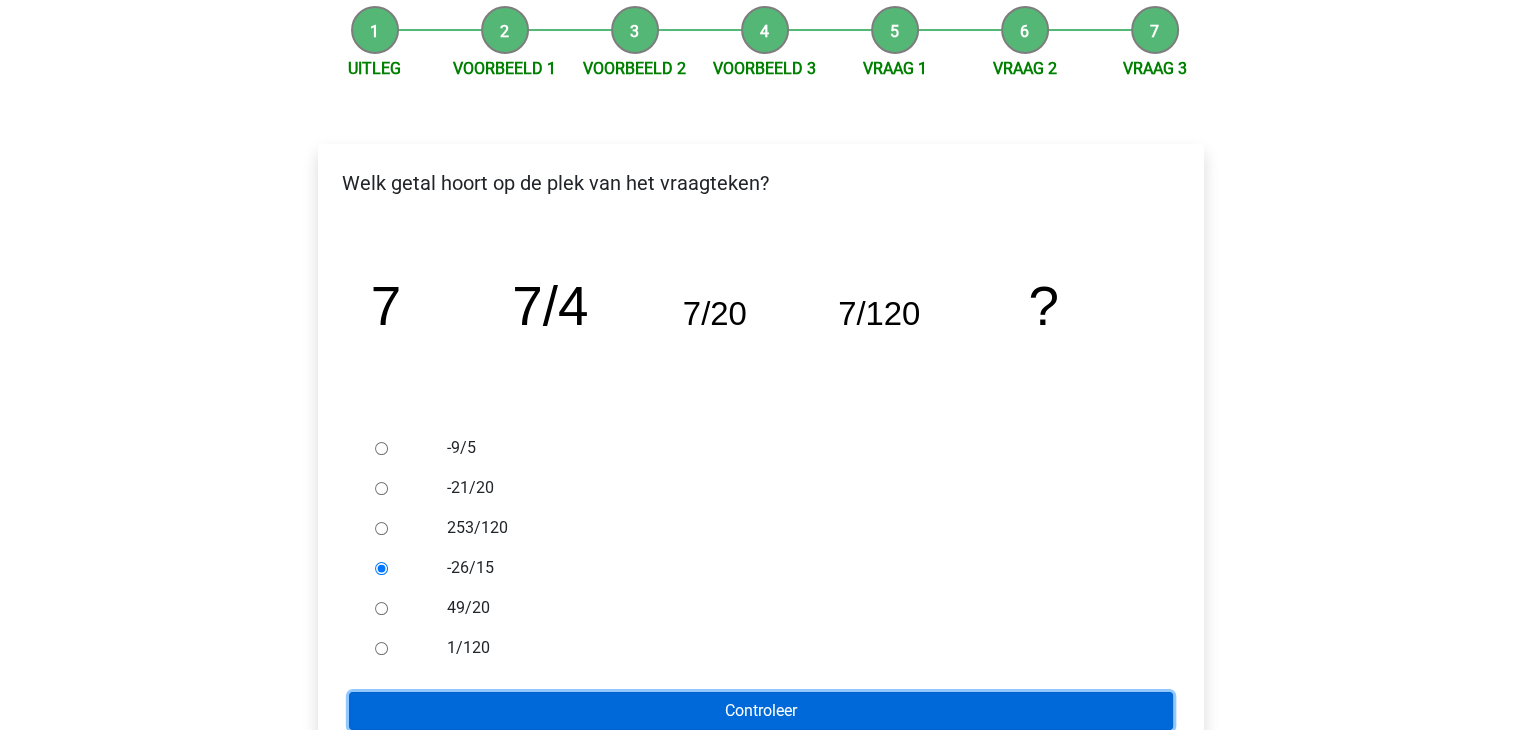 click on "Controleer" at bounding box center (761, 711) 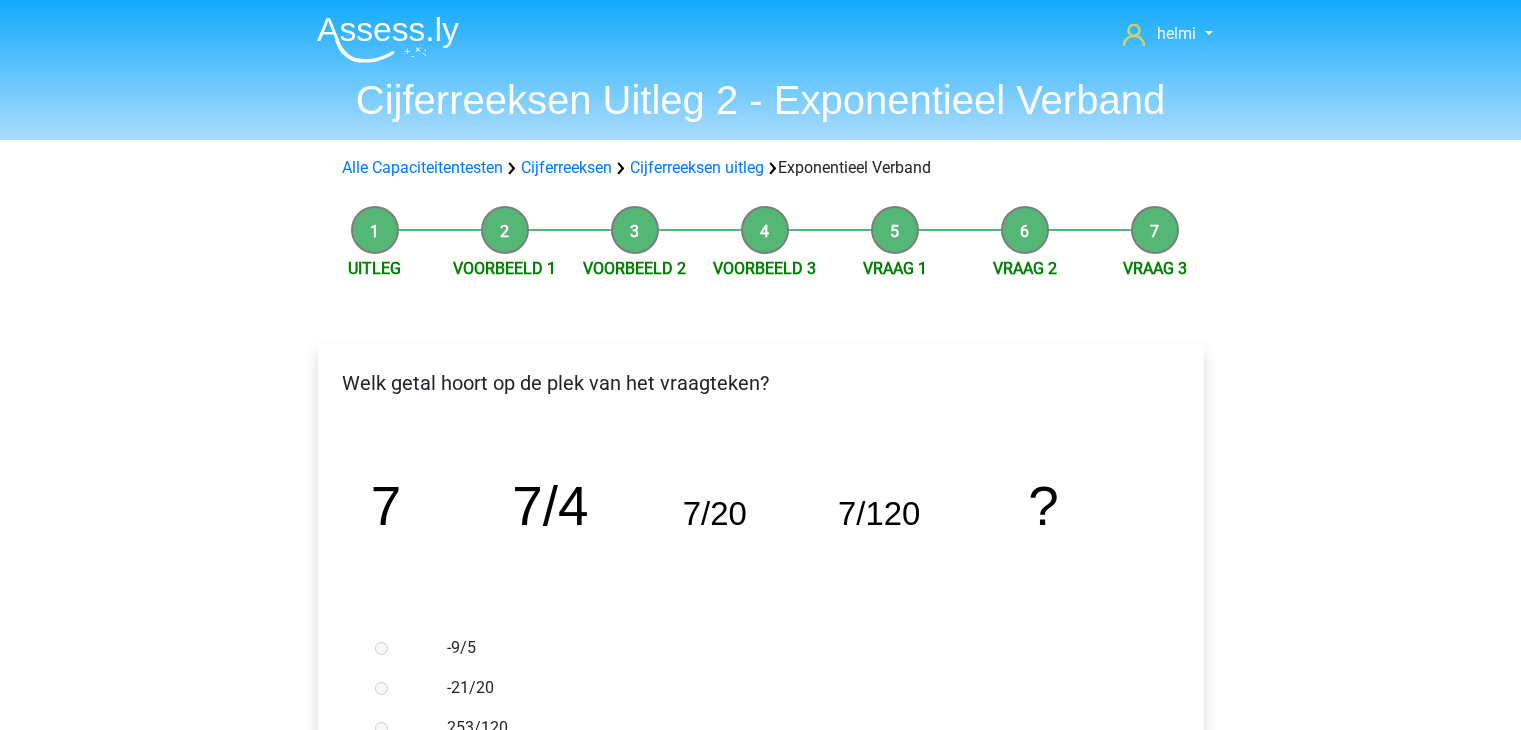 scroll, scrollTop: 0, scrollLeft: 0, axis: both 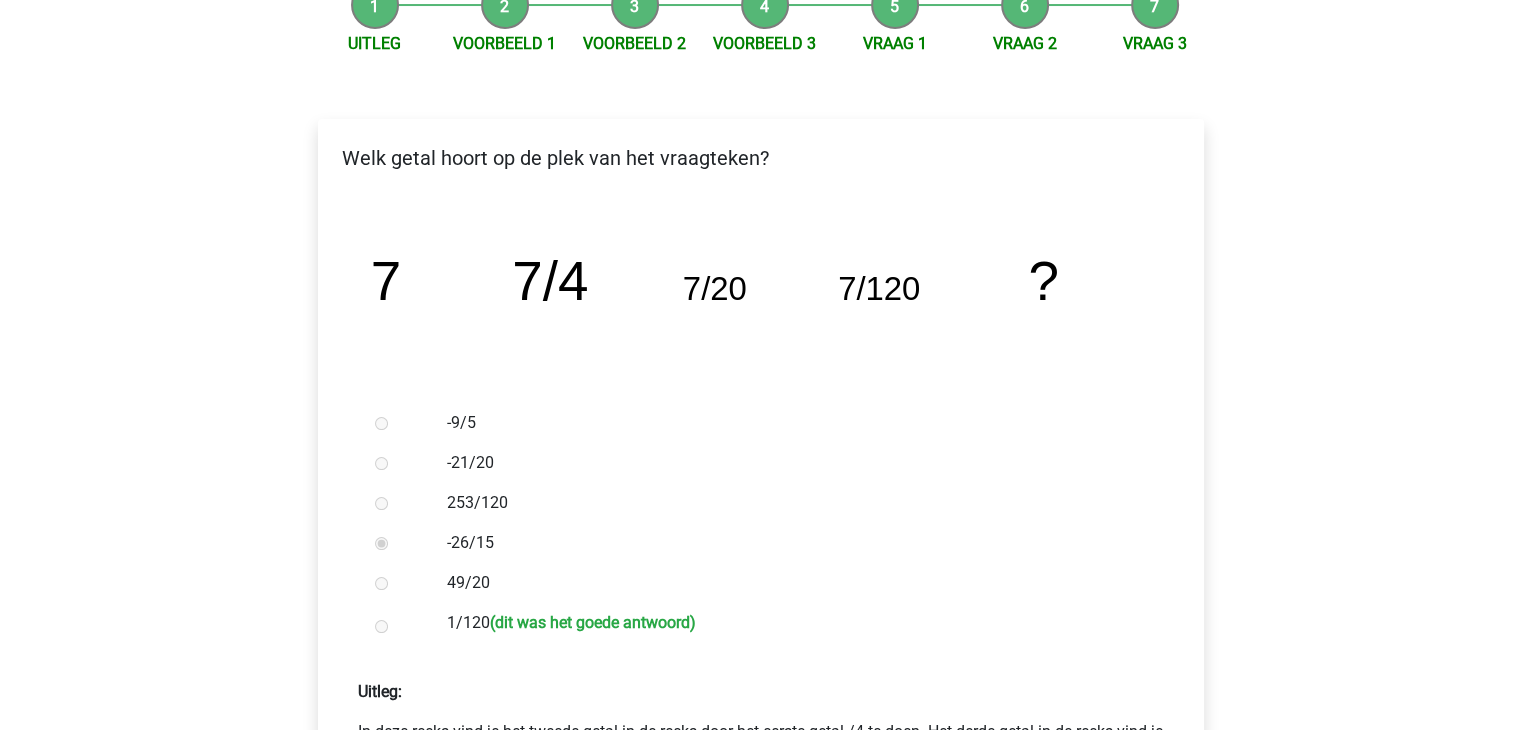 drag, startPoint x: 1453, startPoint y: 724, endPoint x: 1522, endPoint y: 715, distance: 69.58448 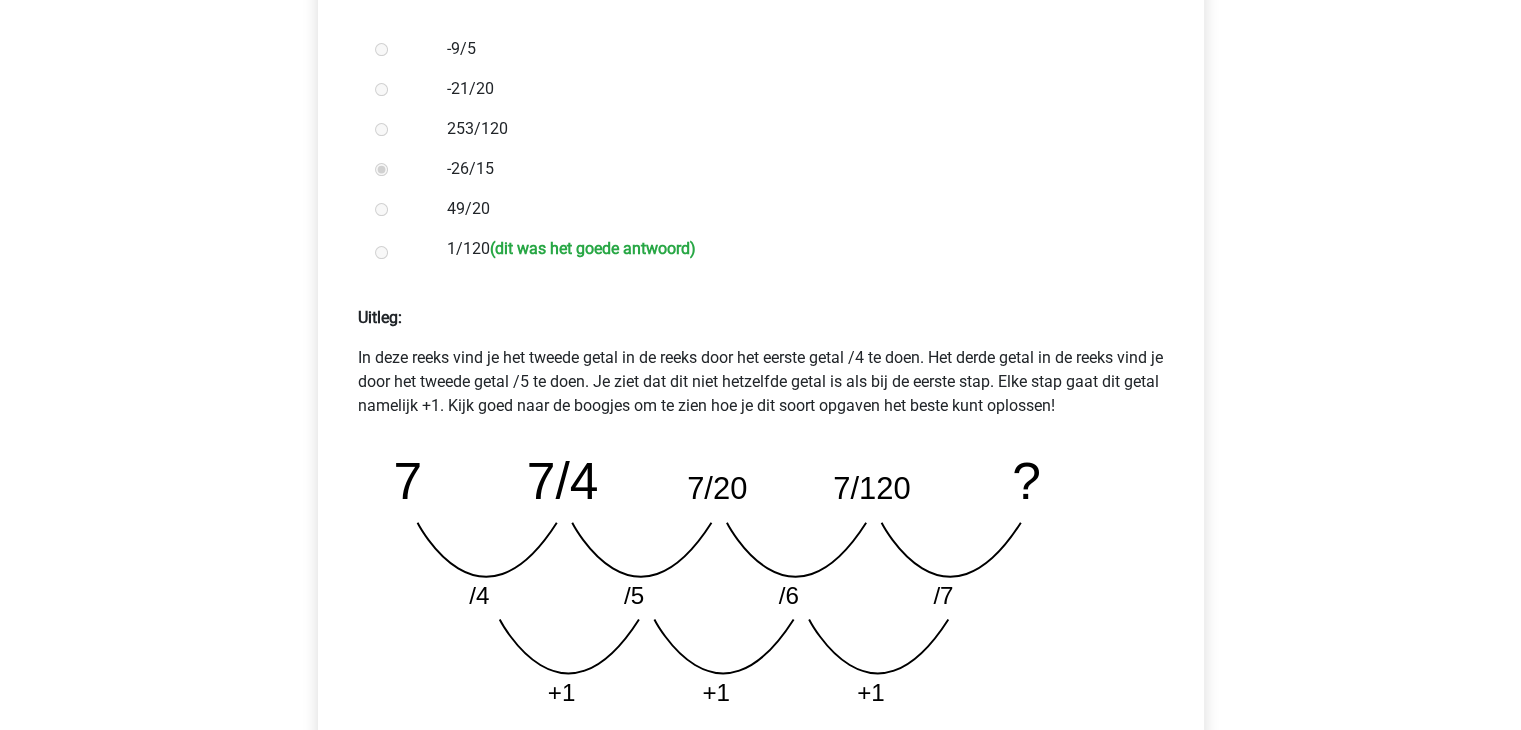 scroll, scrollTop: 732, scrollLeft: 0, axis: vertical 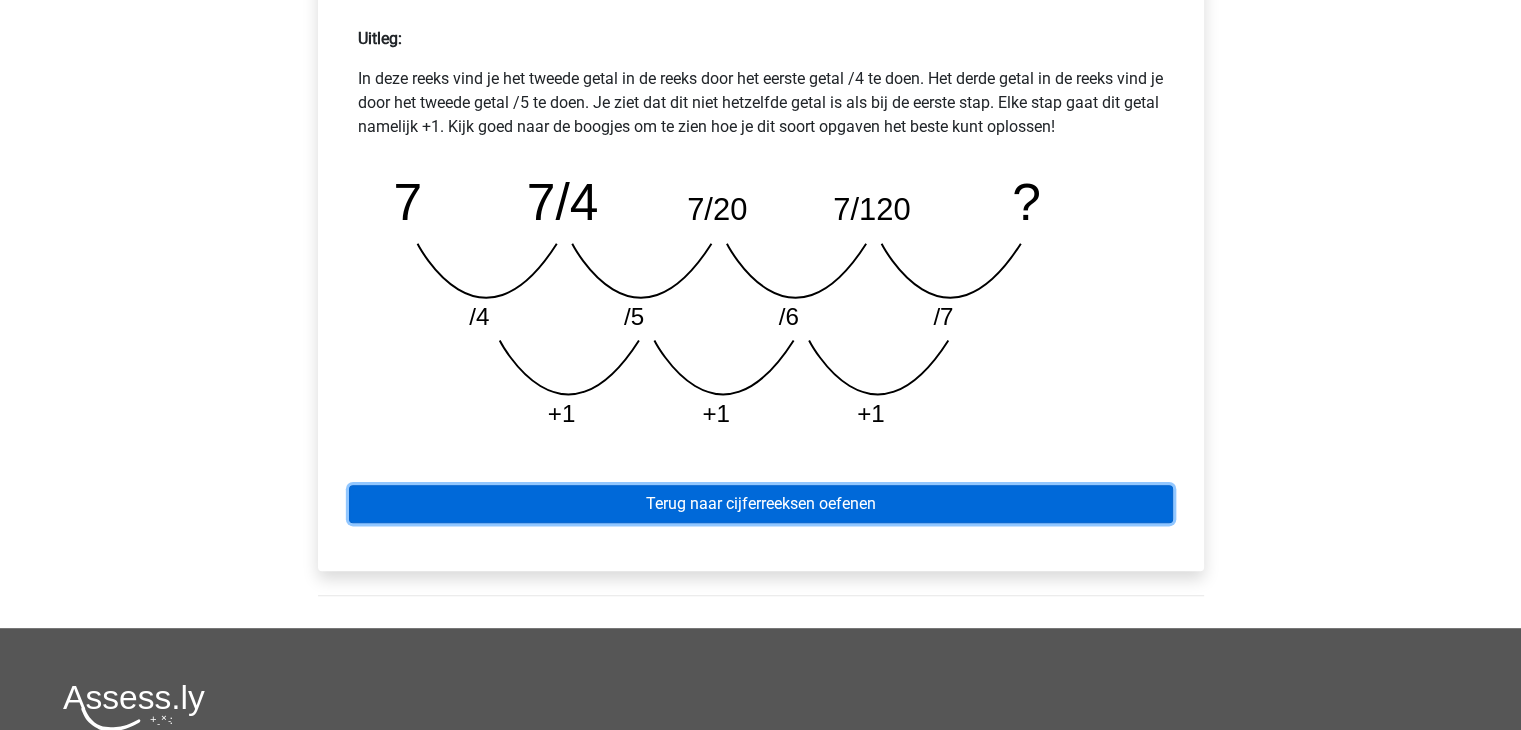 click on "Terug naar cijferreeksen oefenen" at bounding box center [761, 504] 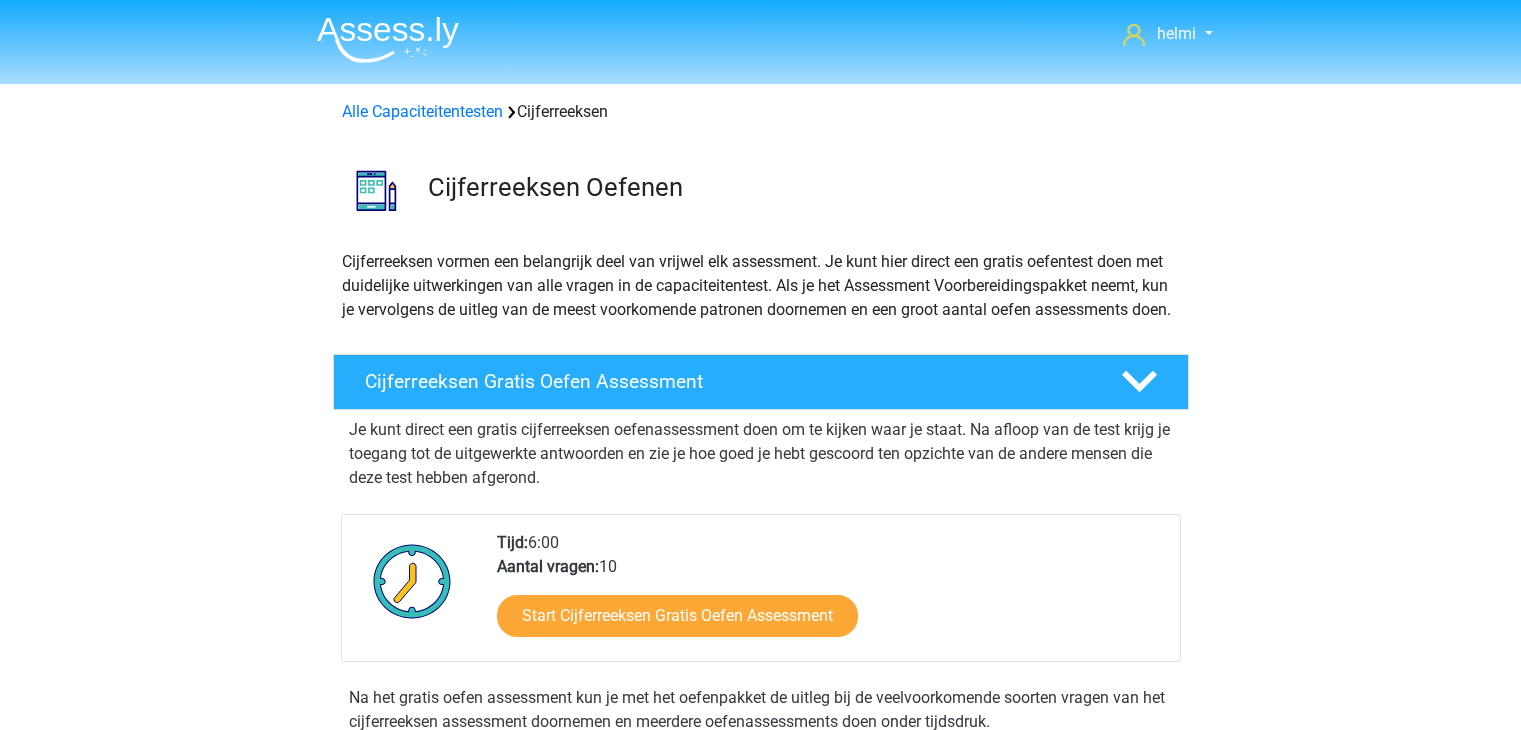 scroll, scrollTop: 0, scrollLeft: 0, axis: both 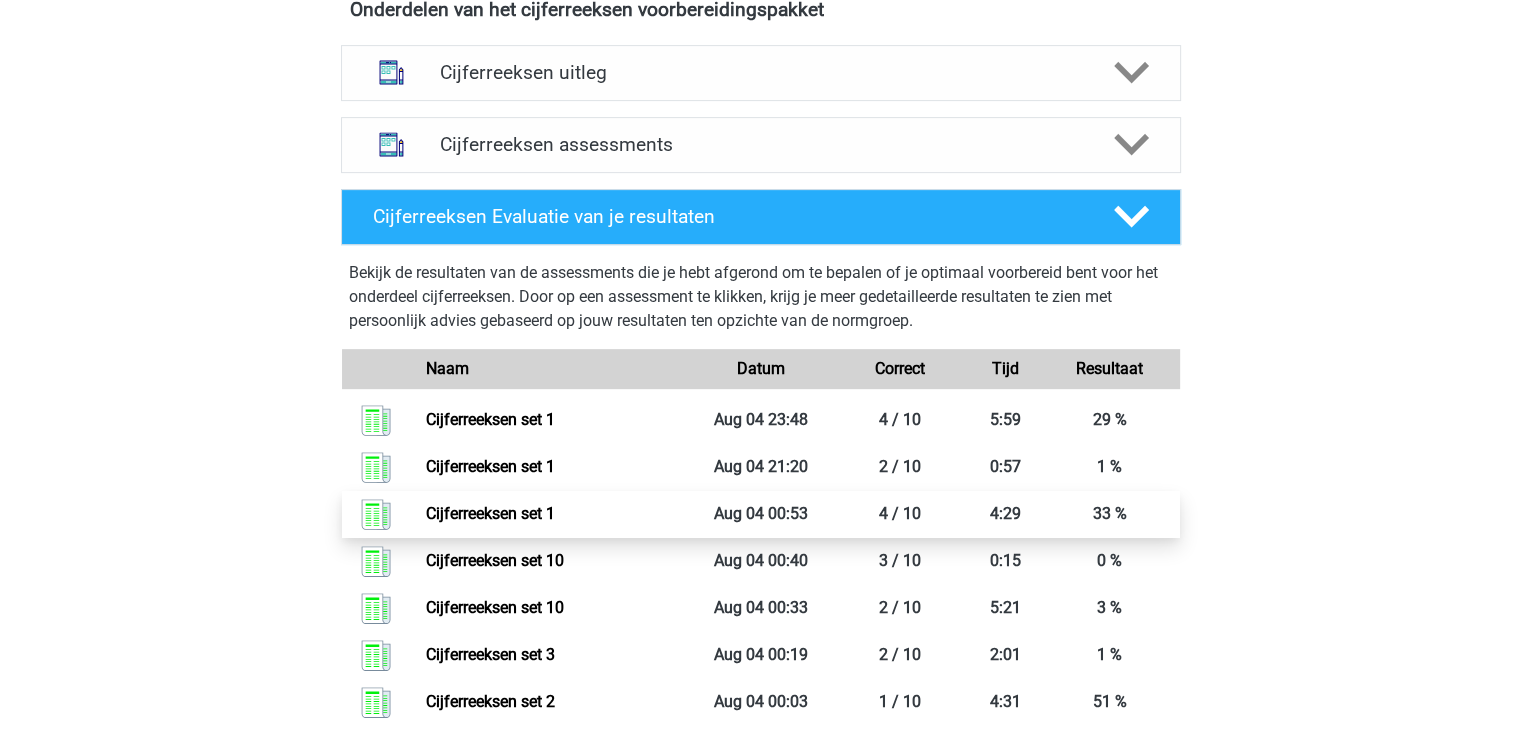 click on "Cijferreeksen set 1" at bounding box center (490, 513) 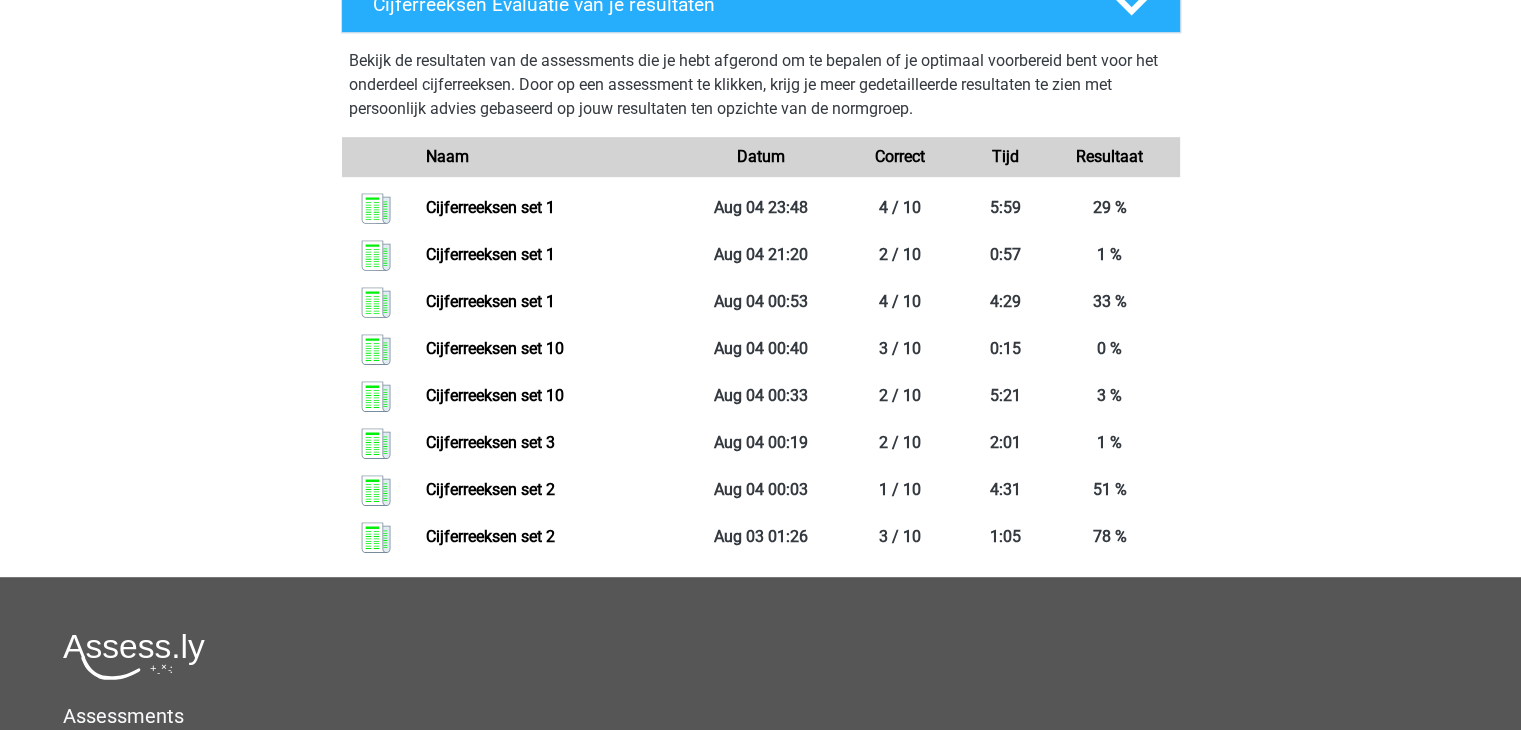 scroll, scrollTop: 1370, scrollLeft: 0, axis: vertical 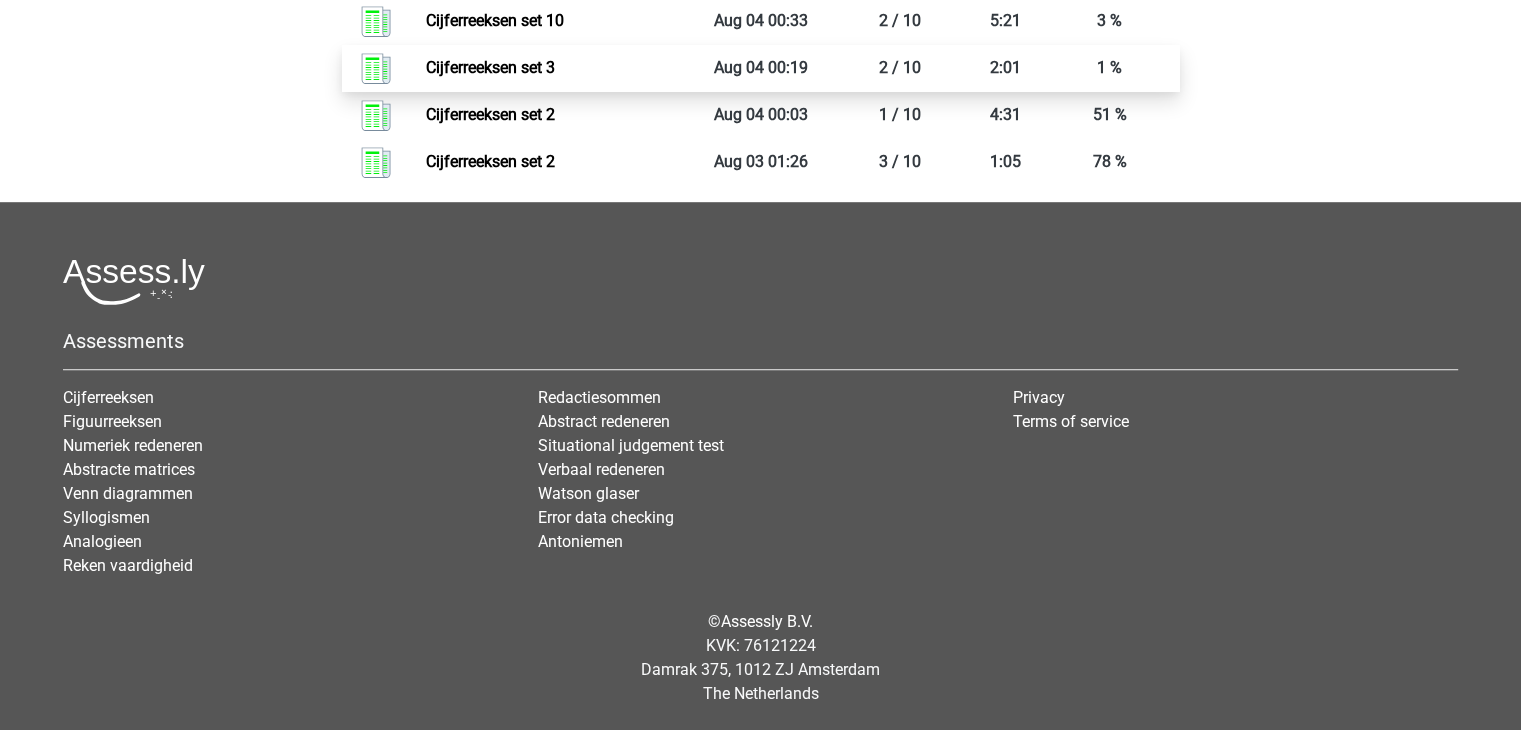 click on "Cijferreeksen set 3" at bounding box center [490, 67] 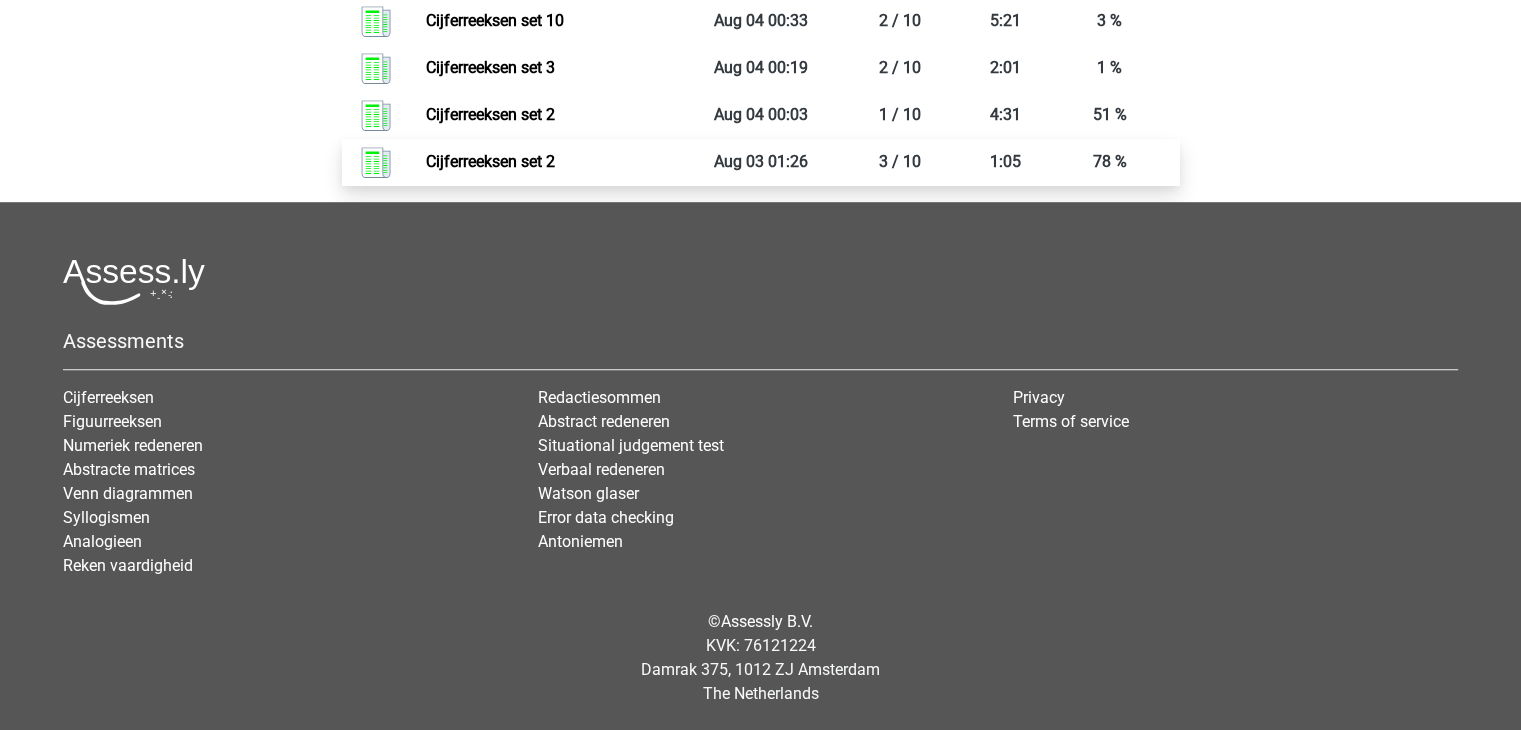 click on "Cijferreeksen set 2" at bounding box center (490, 161) 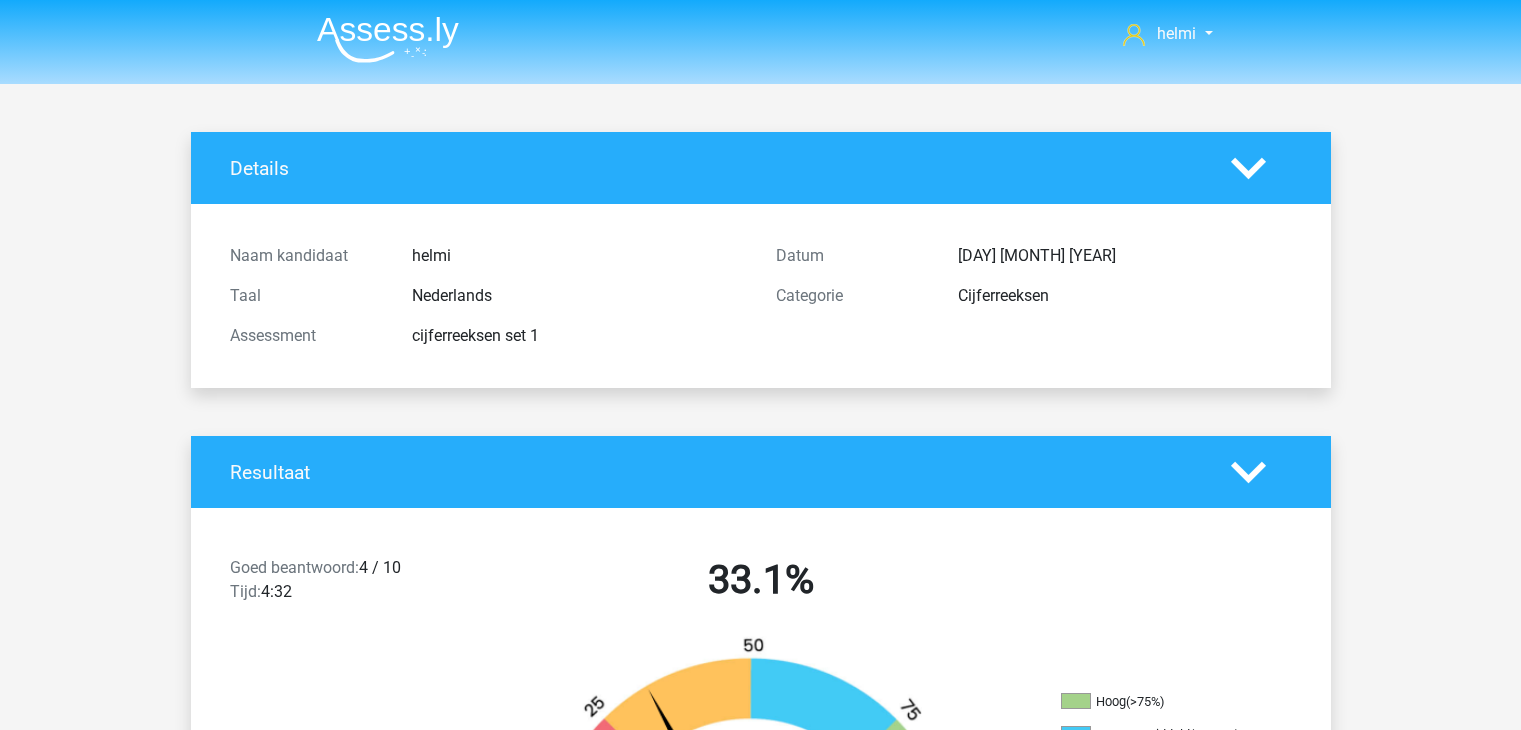 scroll, scrollTop: 0, scrollLeft: 0, axis: both 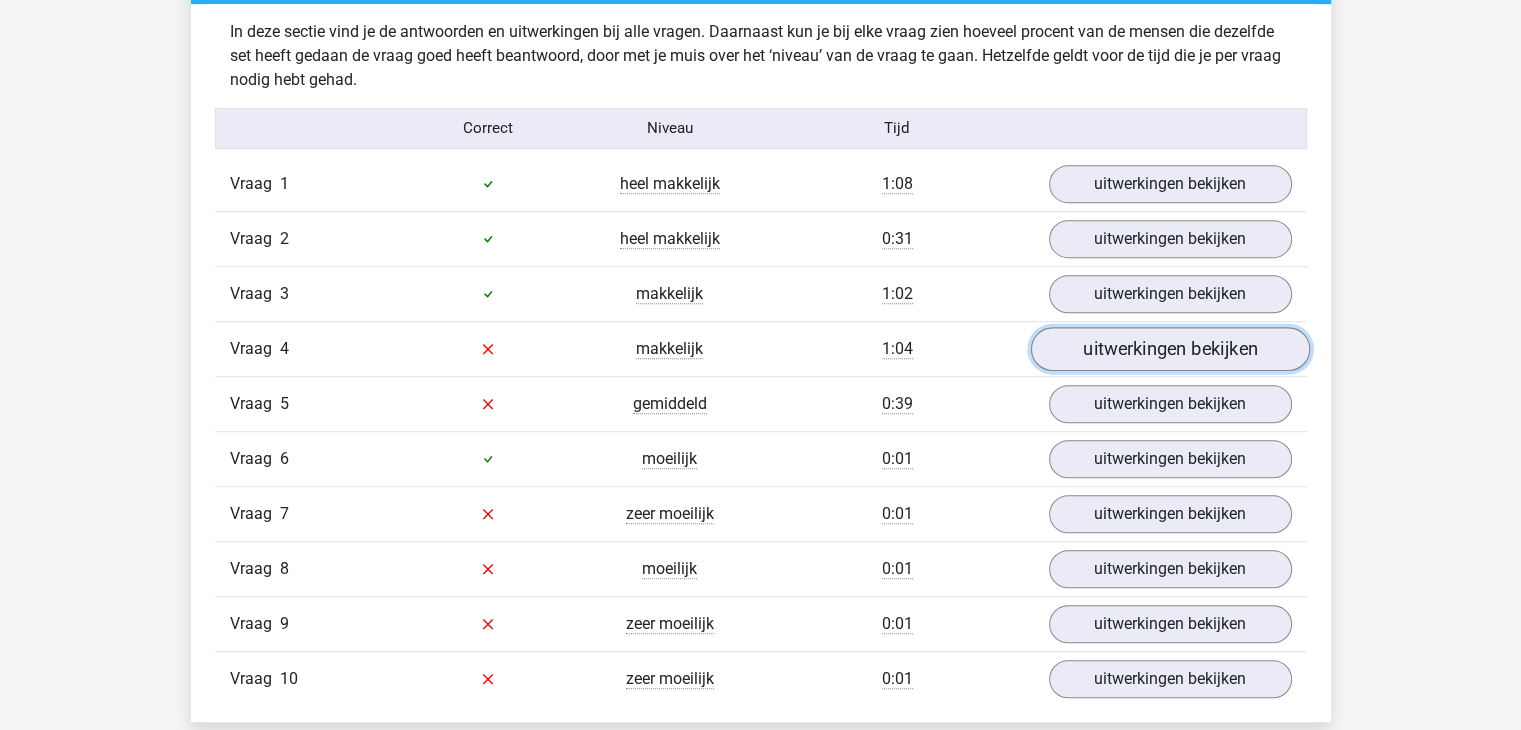 click on "uitwerkingen bekijken" at bounding box center (1169, 349) 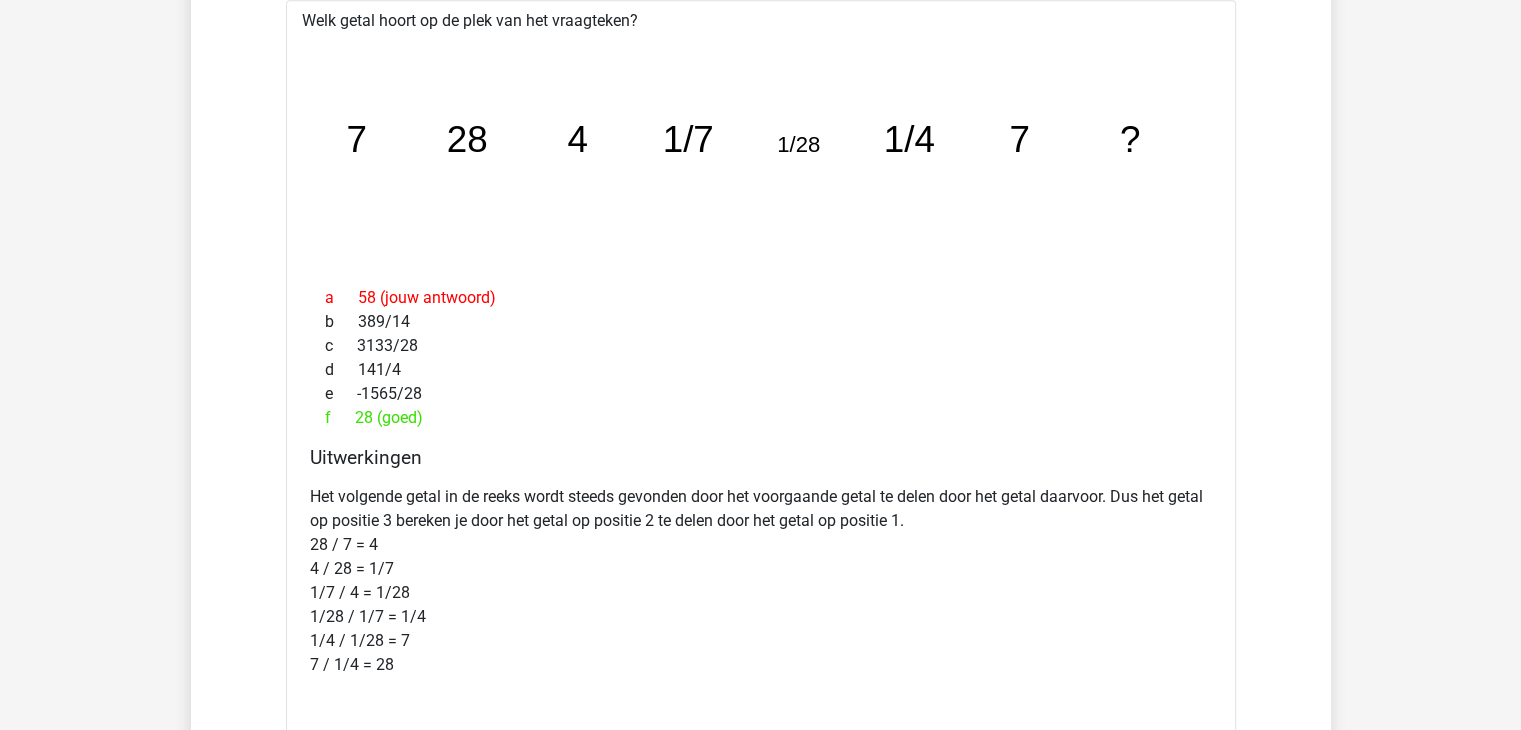 scroll, scrollTop: 1624, scrollLeft: 0, axis: vertical 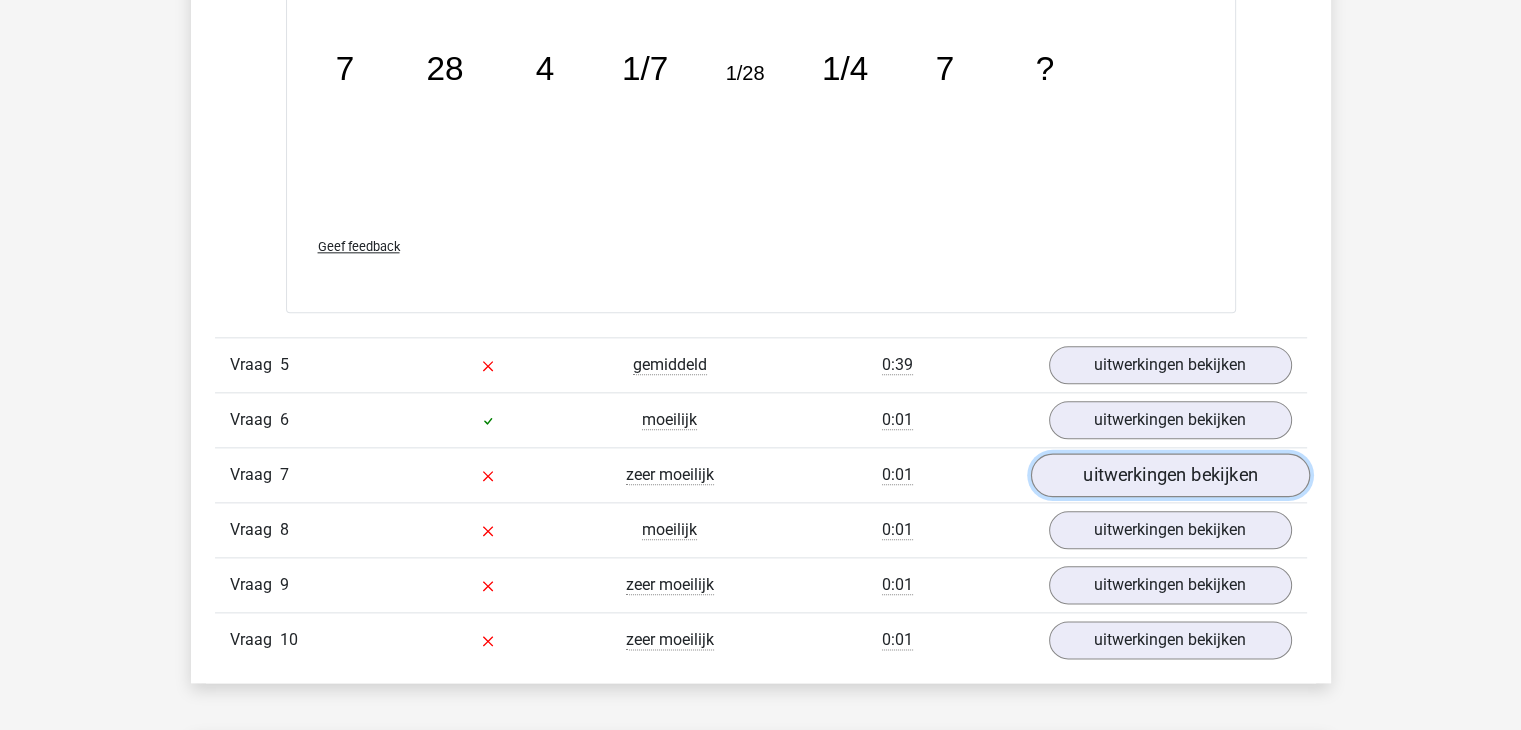 click on "uitwerkingen bekijken" at bounding box center (1169, 475) 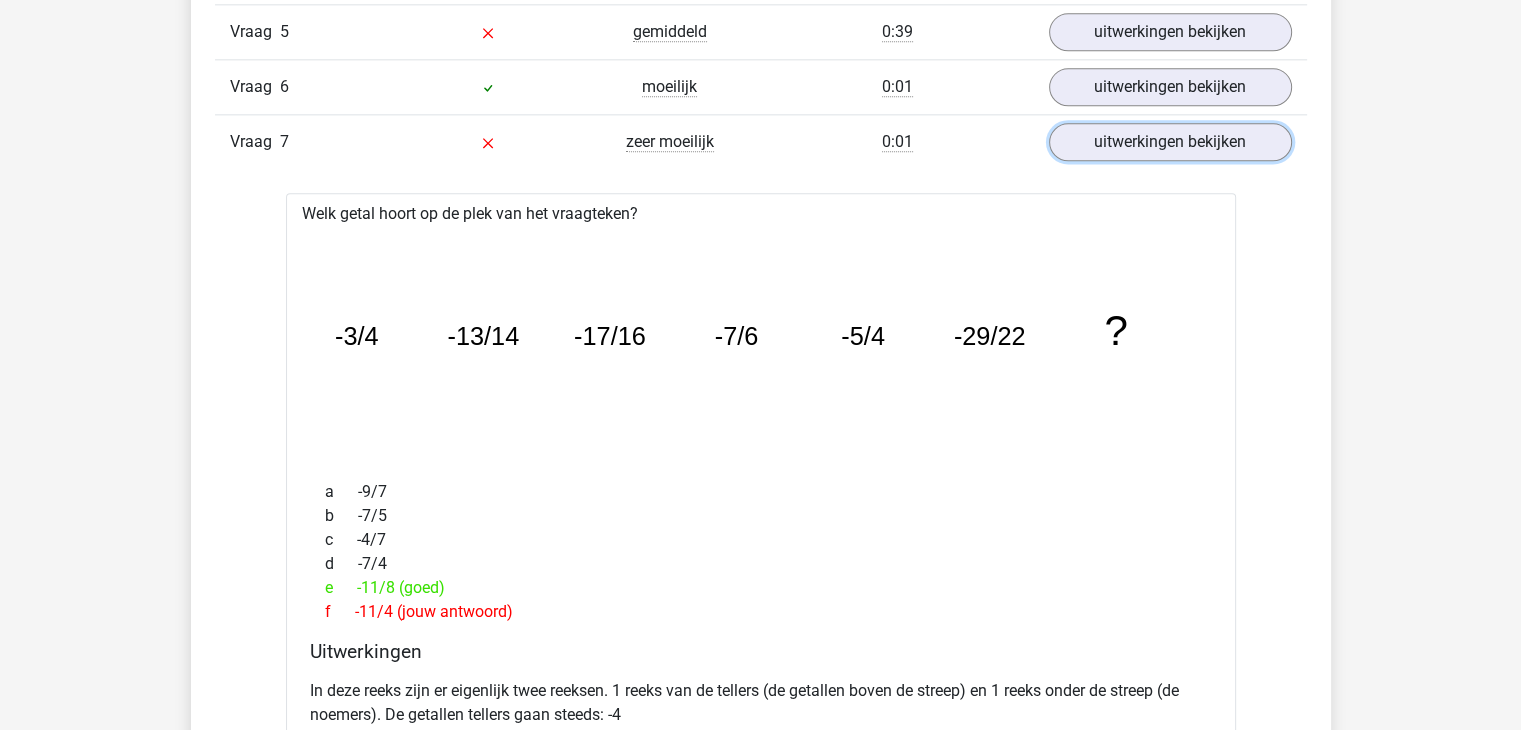 scroll, scrollTop: 2664, scrollLeft: 0, axis: vertical 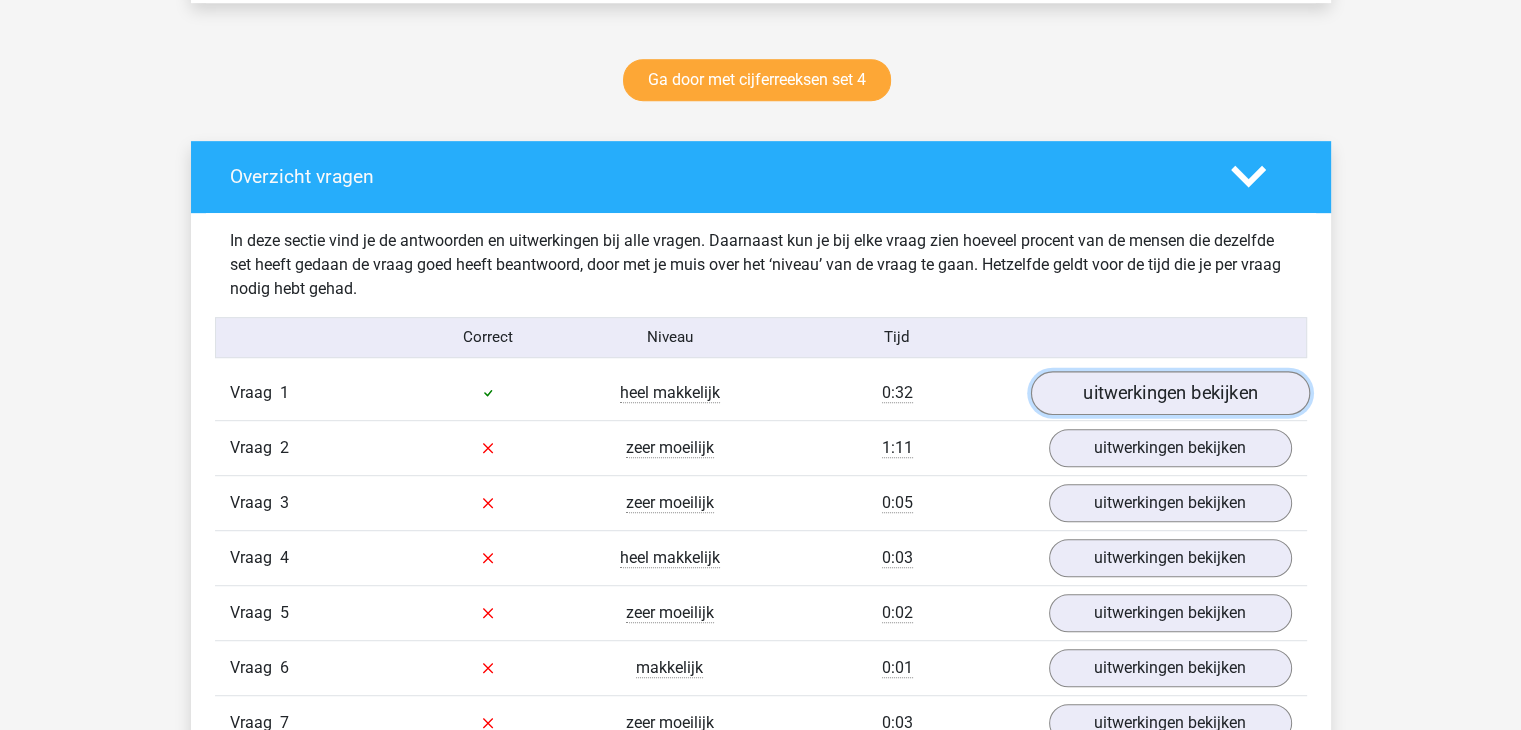 click on "uitwerkingen bekijken" at bounding box center (1169, 393) 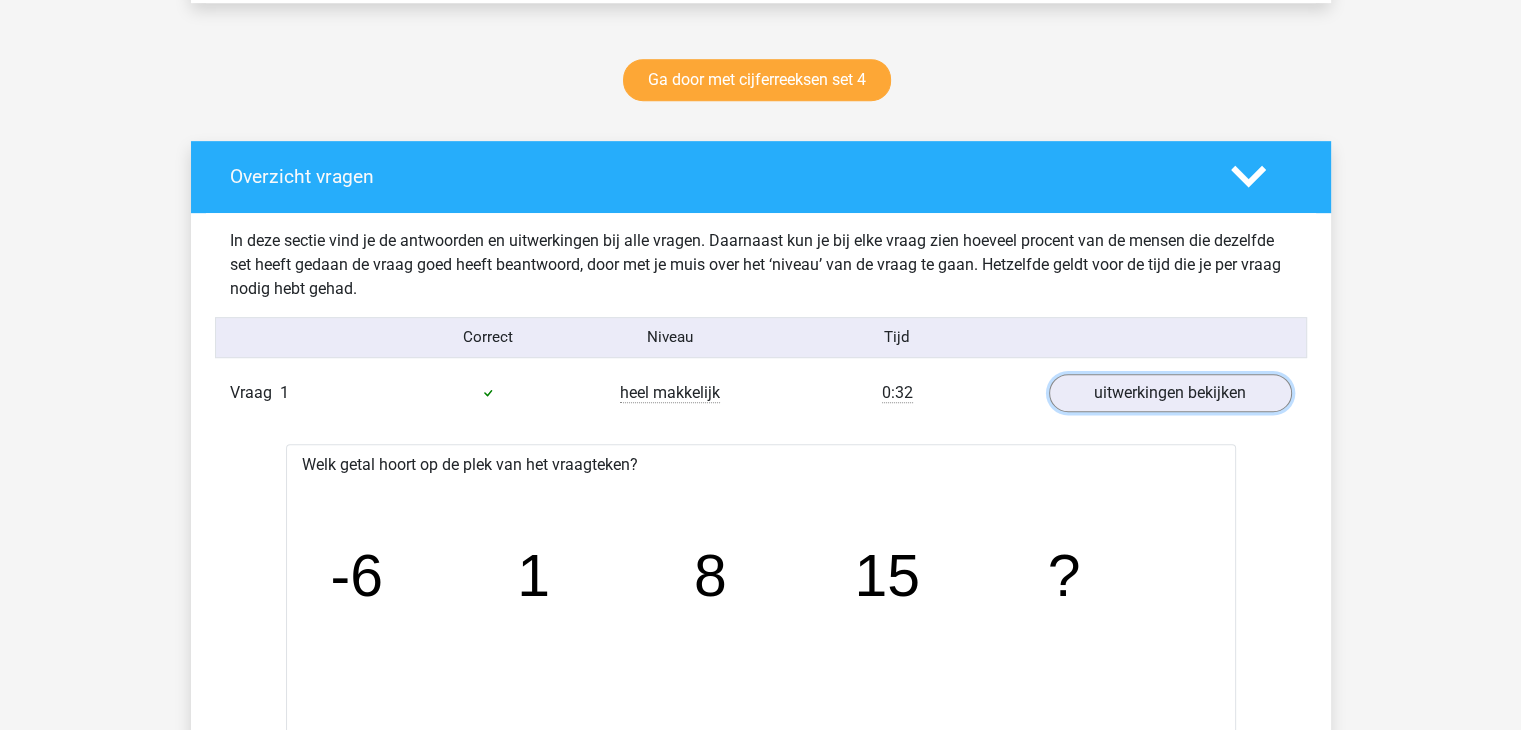 scroll, scrollTop: 1651, scrollLeft: 0, axis: vertical 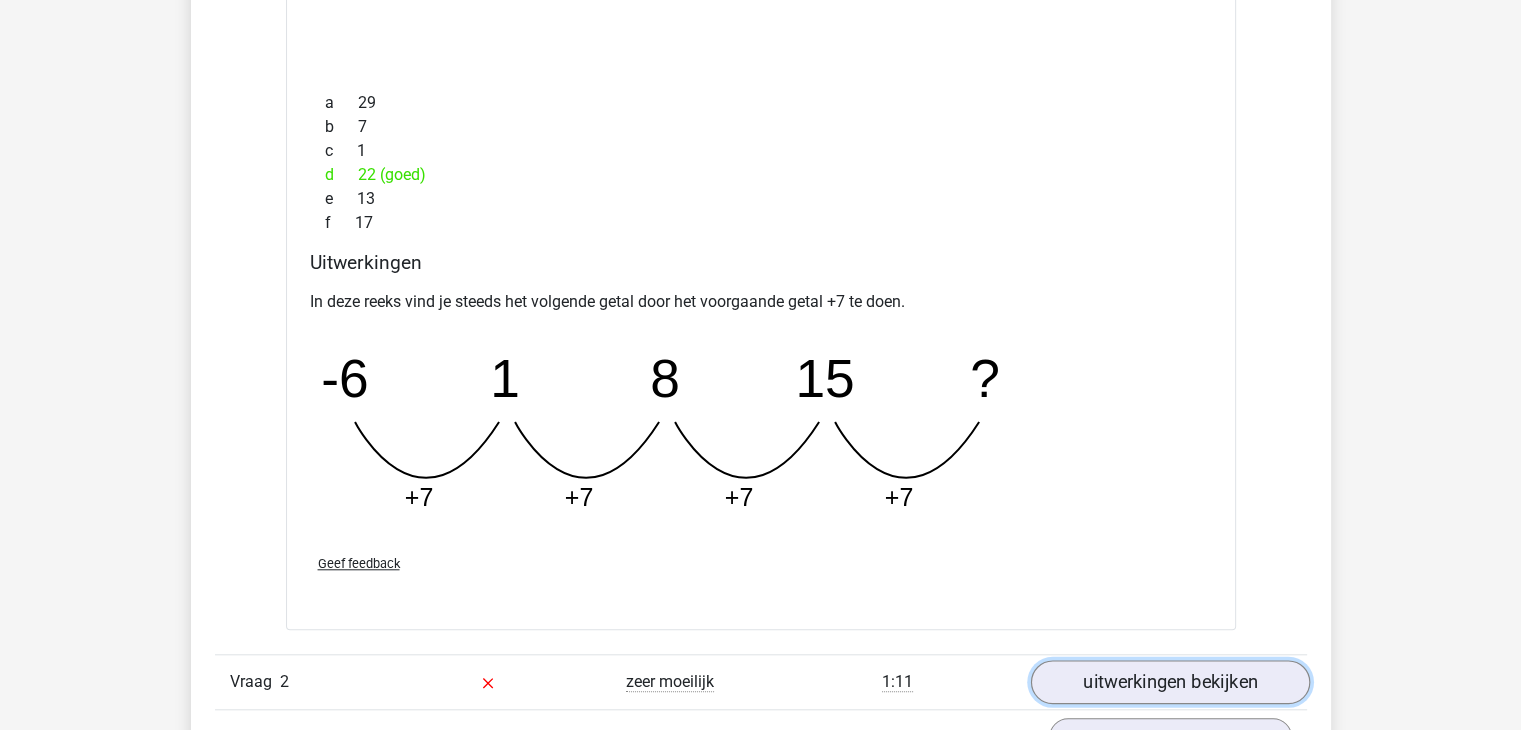 click on "uitwerkingen bekijken" at bounding box center [1169, 682] 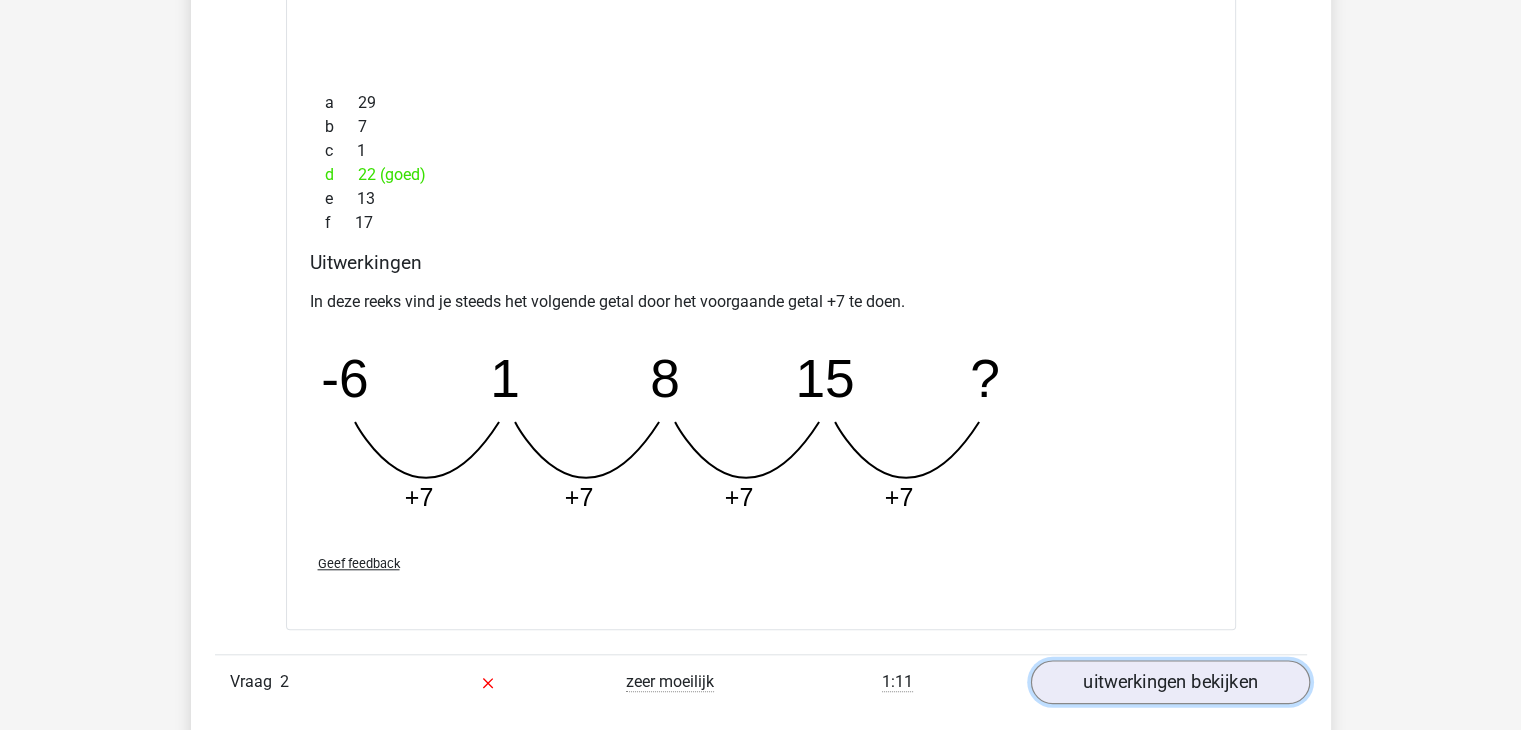 click on "uitwerkingen bekijken" at bounding box center (1169, 682) 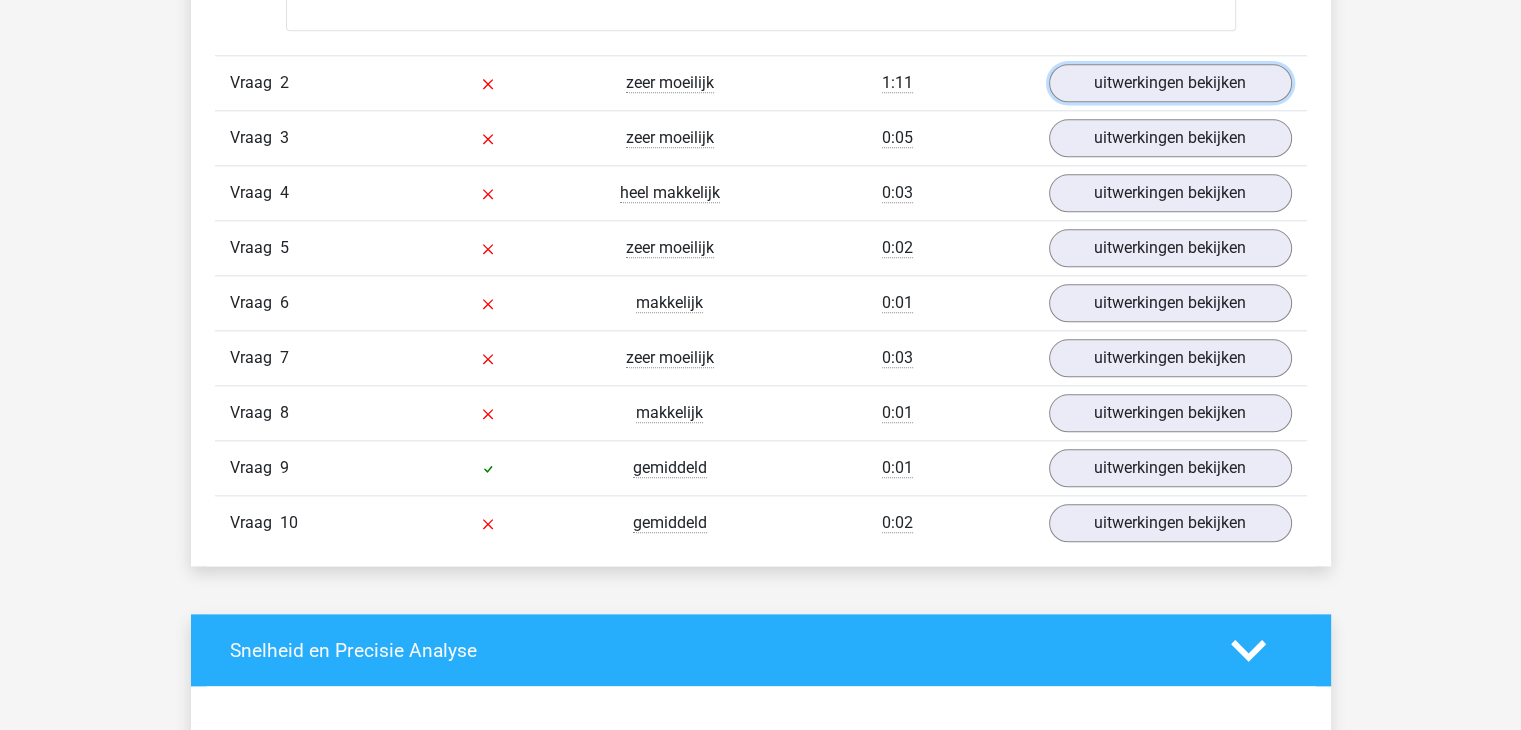 scroll, scrollTop: 2317, scrollLeft: 0, axis: vertical 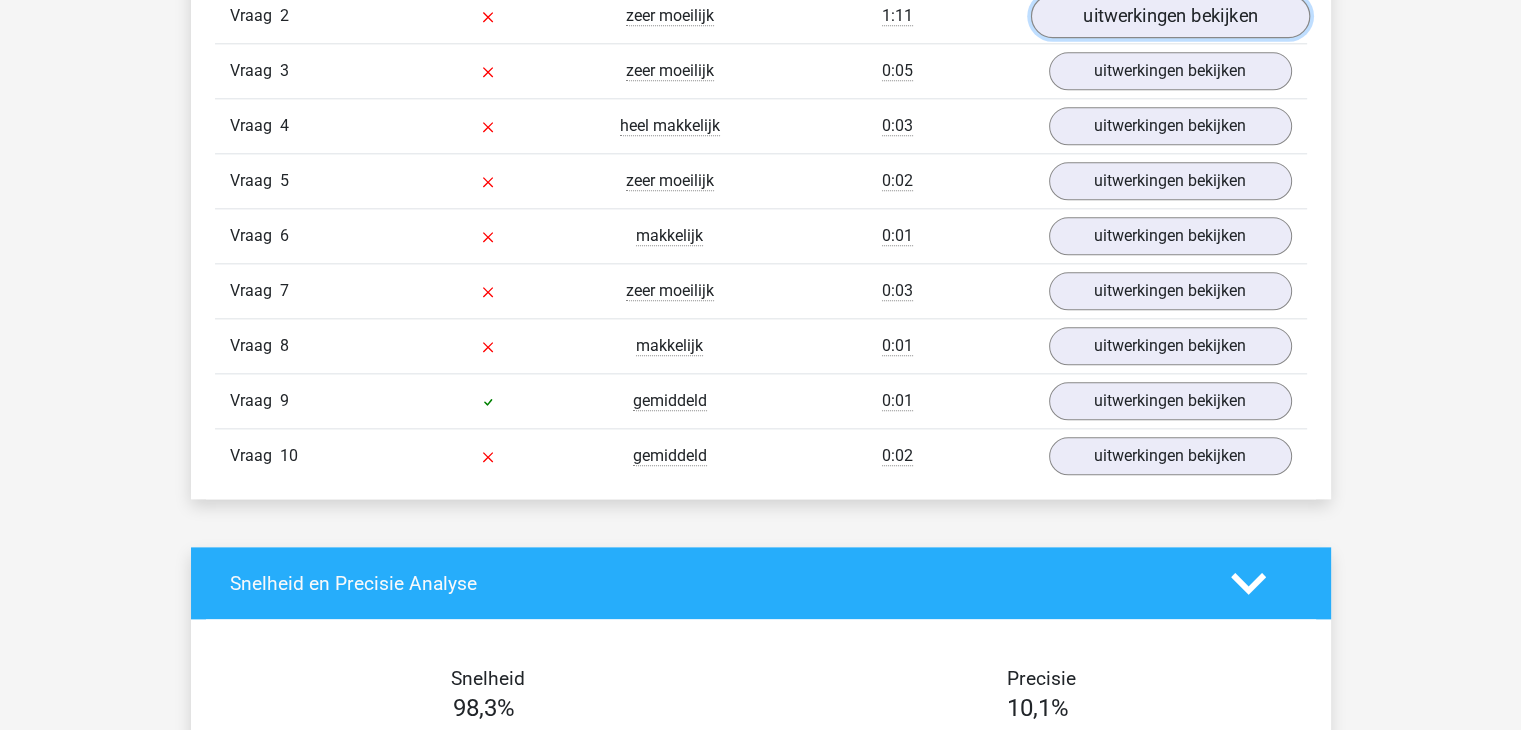click on "uitwerkingen bekijken" at bounding box center (1169, 16) 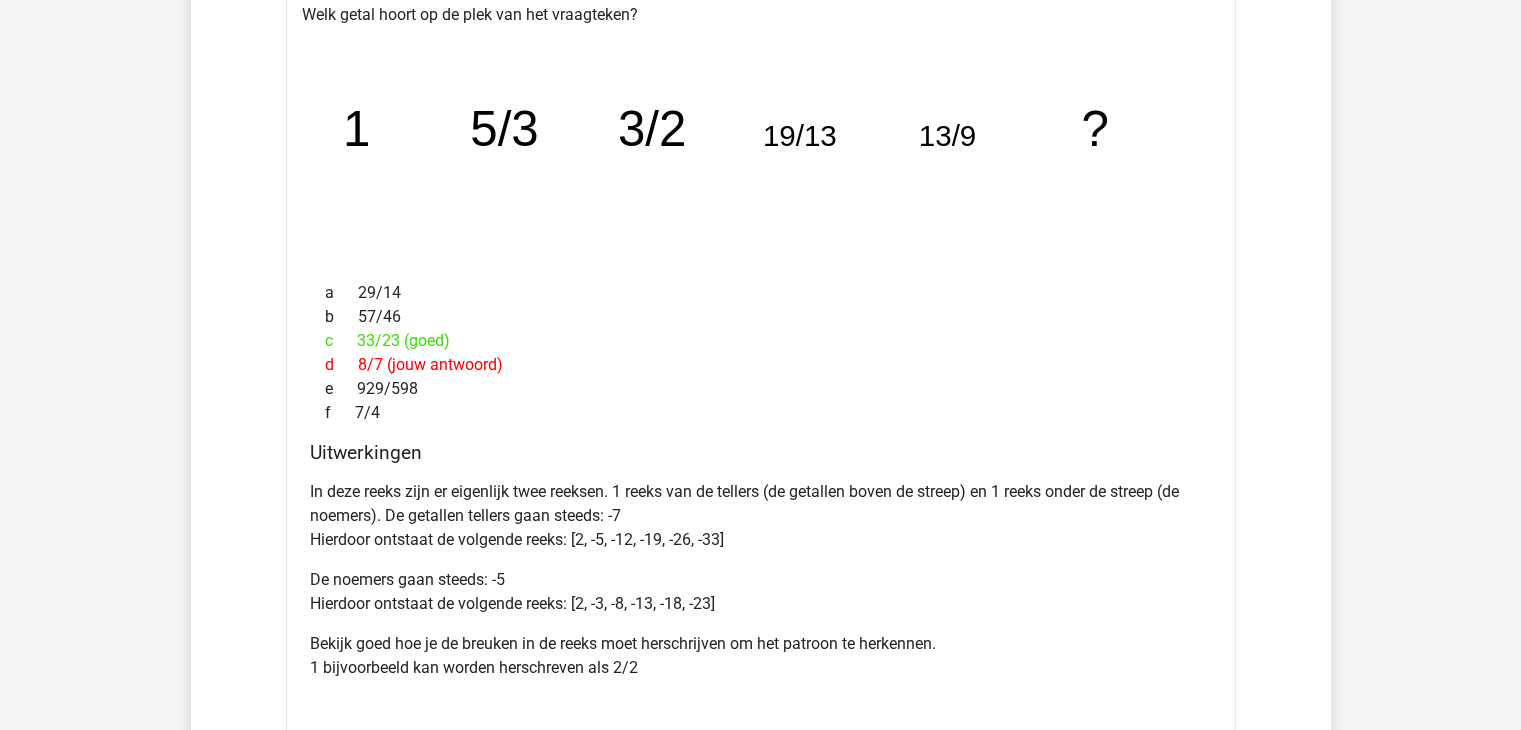 scroll, scrollTop: 2397, scrollLeft: 0, axis: vertical 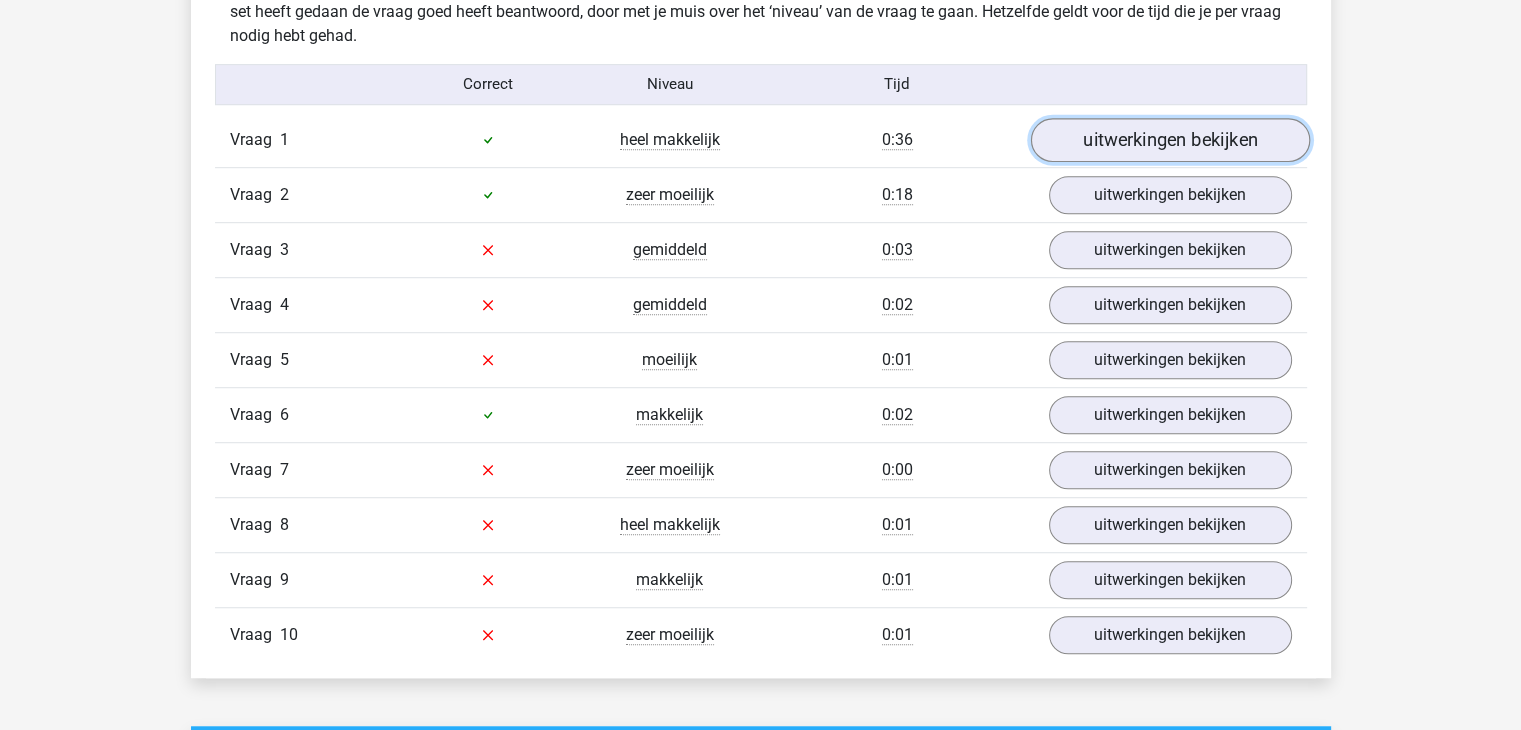 click on "uitwerkingen bekijken" at bounding box center [1169, 140] 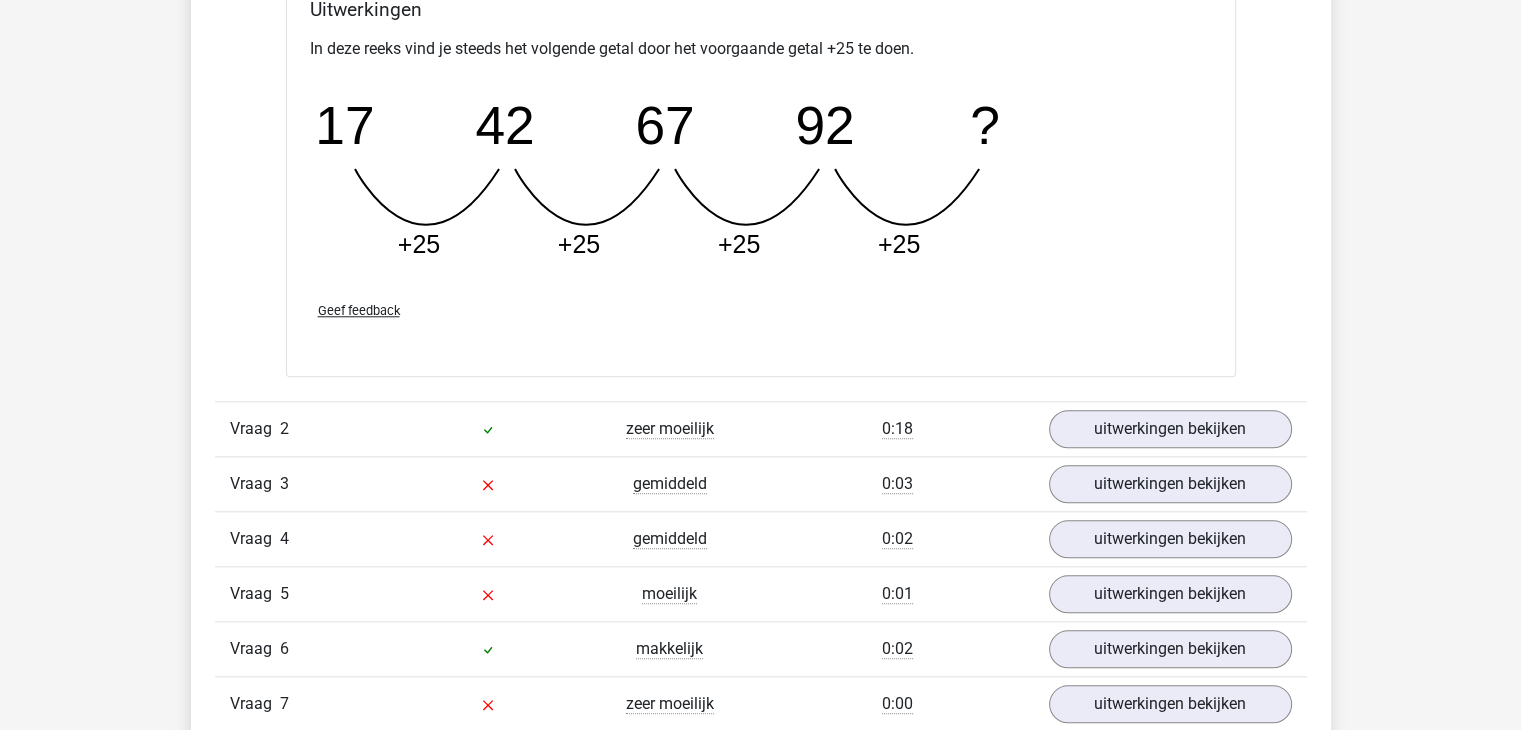 scroll, scrollTop: 2116, scrollLeft: 0, axis: vertical 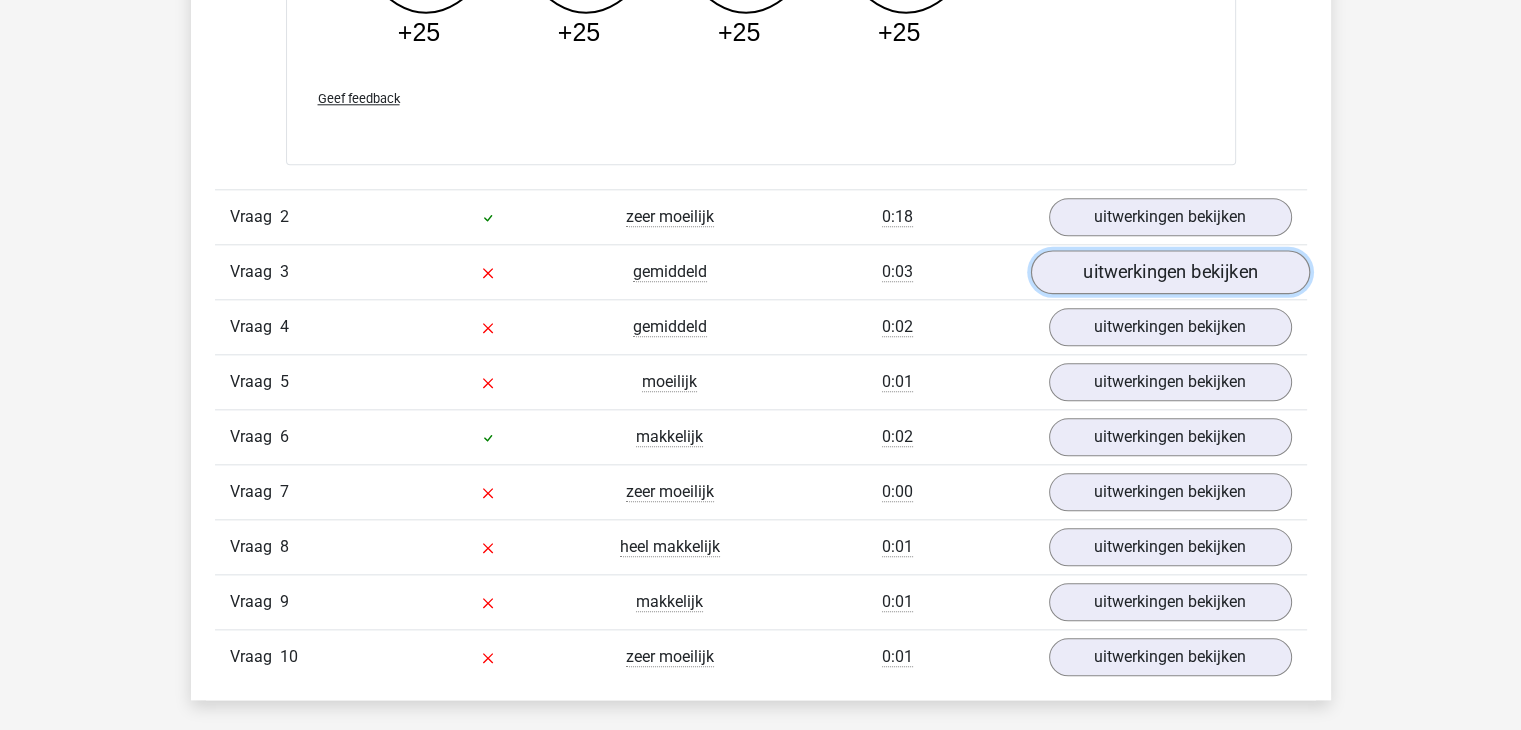 click on "uitwerkingen bekijken" at bounding box center [1169, 272] 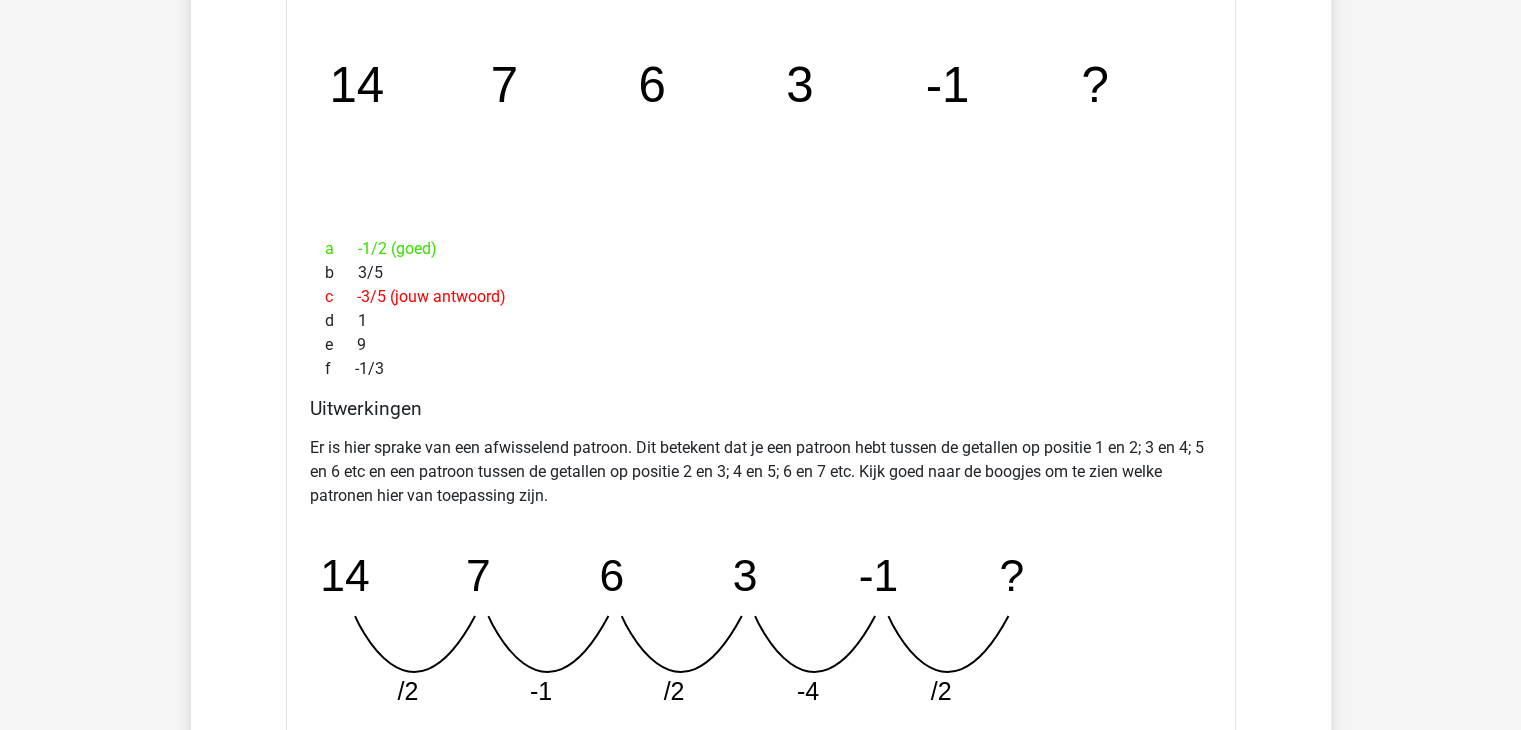 scroll, scrollTop: 2582, scrollLeft: 0, axis: vertical 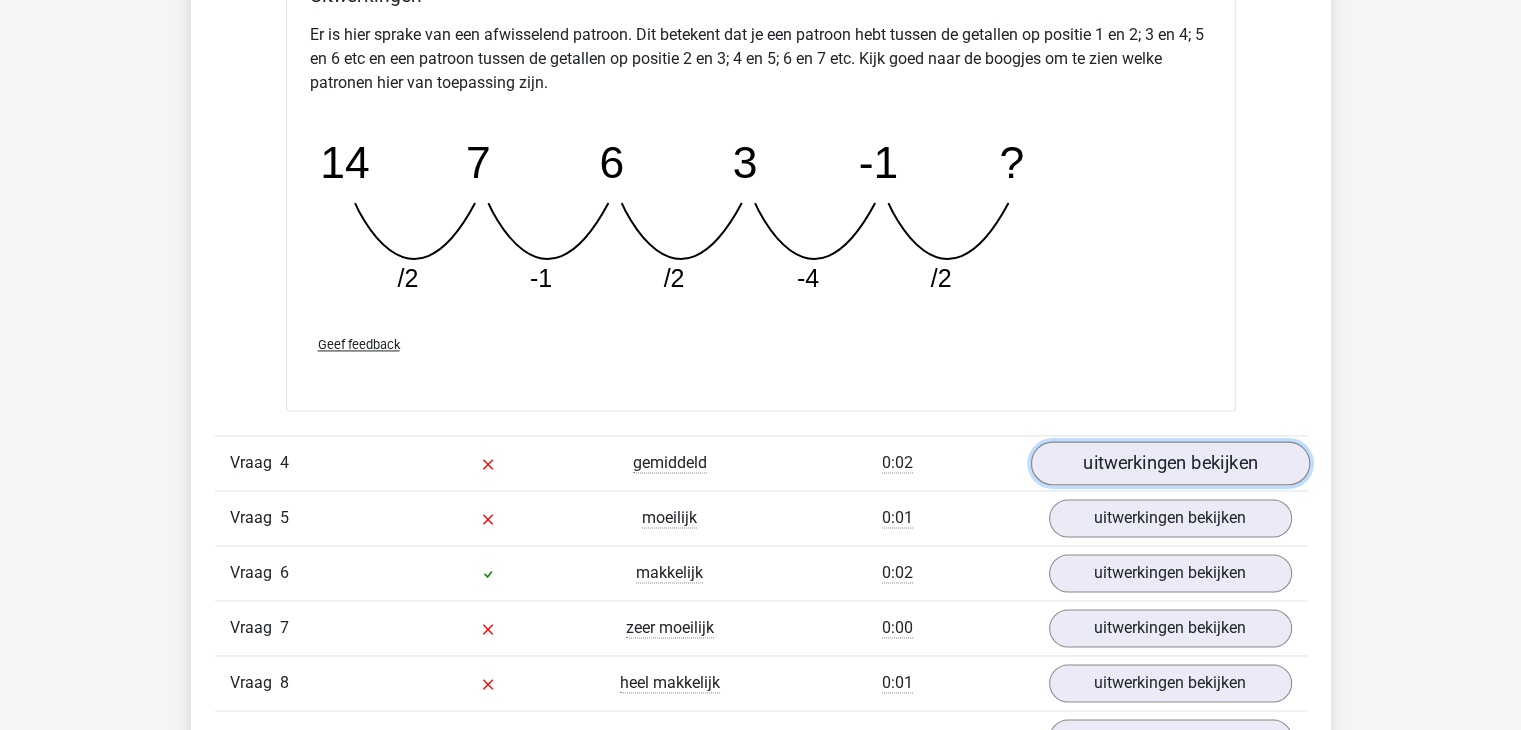 click on "uitwerkingen bekijken" at bounding box center (1169, 463) 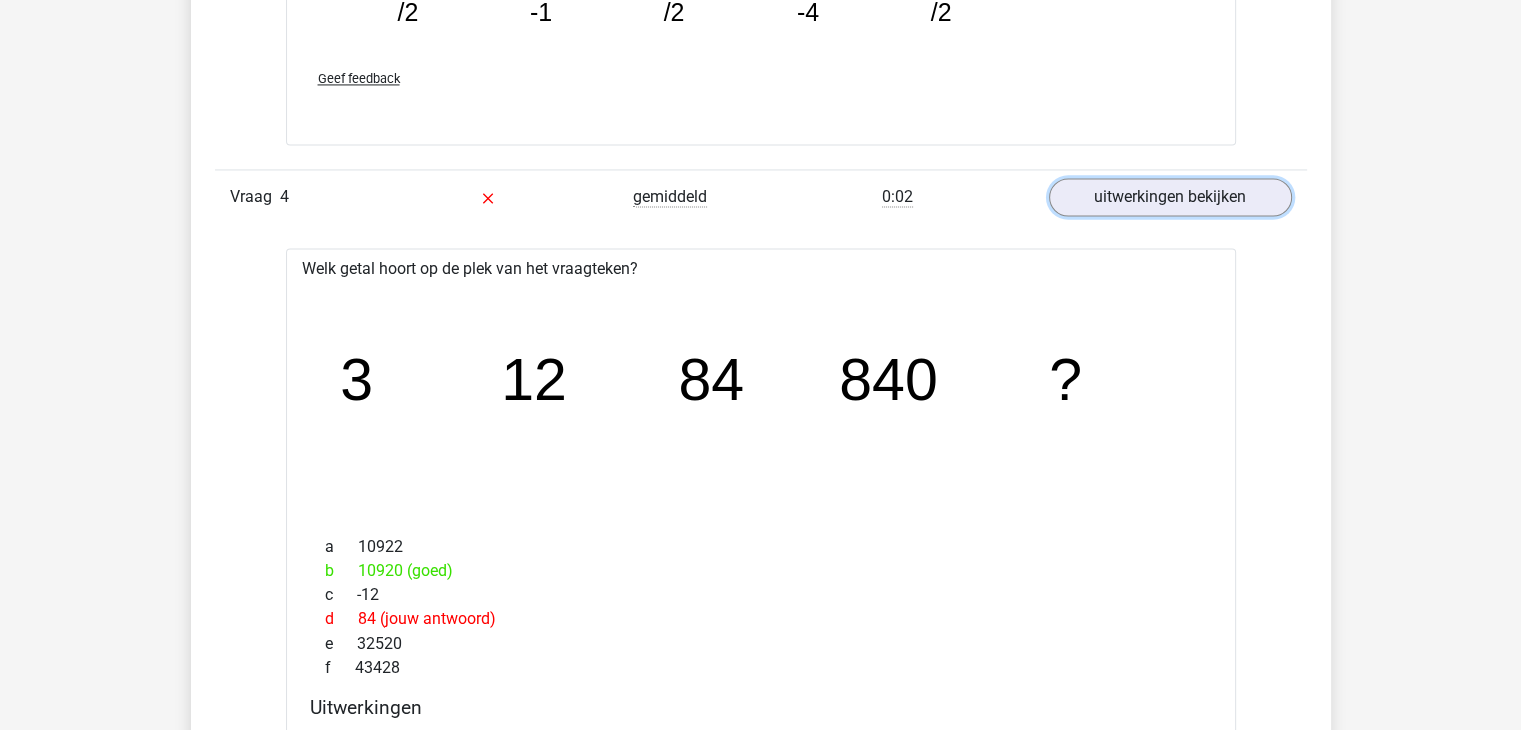 scroll, scrollTop: 3235, scrollLeft: 0, axis: vertical 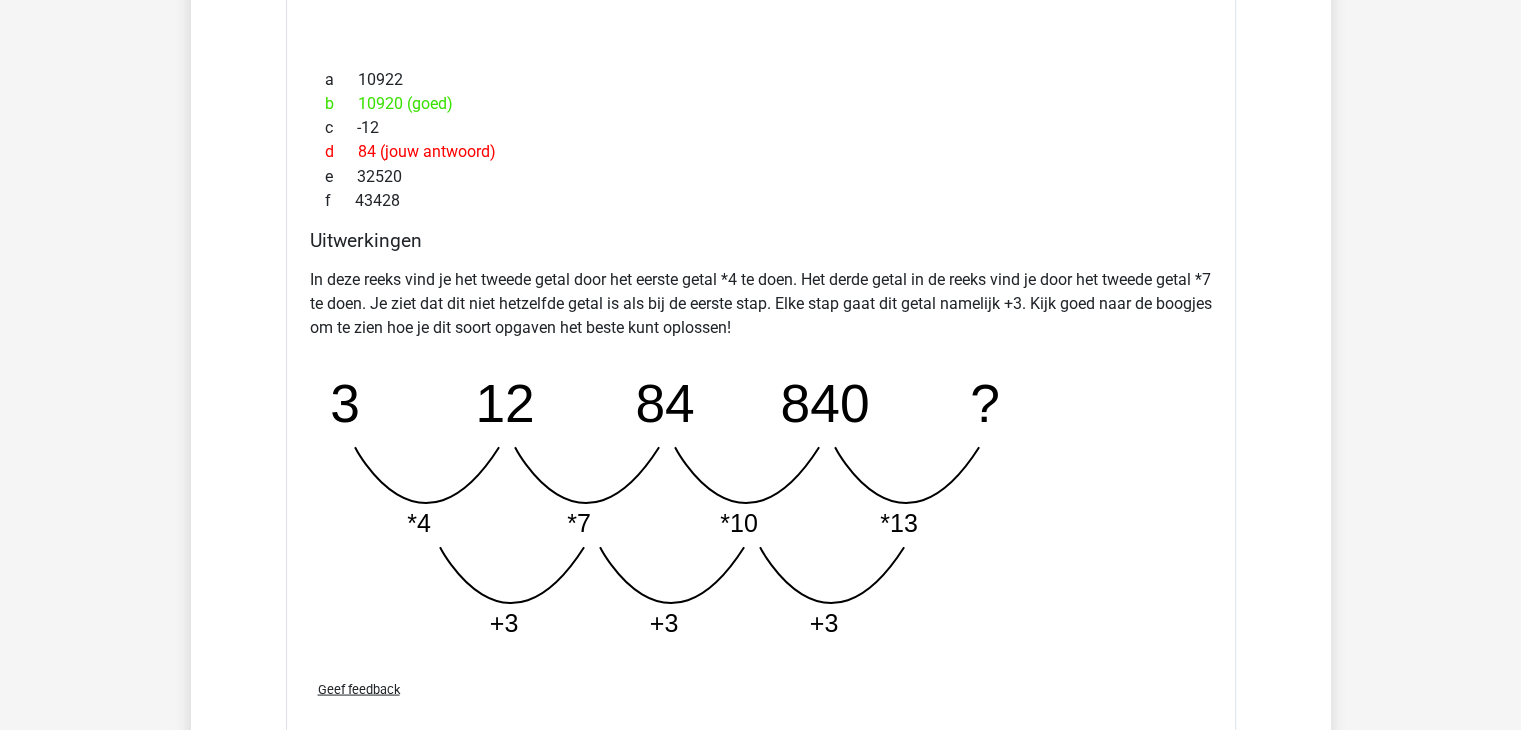click on "helmi
helmigabsi1981@gmail.com" at bounding box center (760, -369) 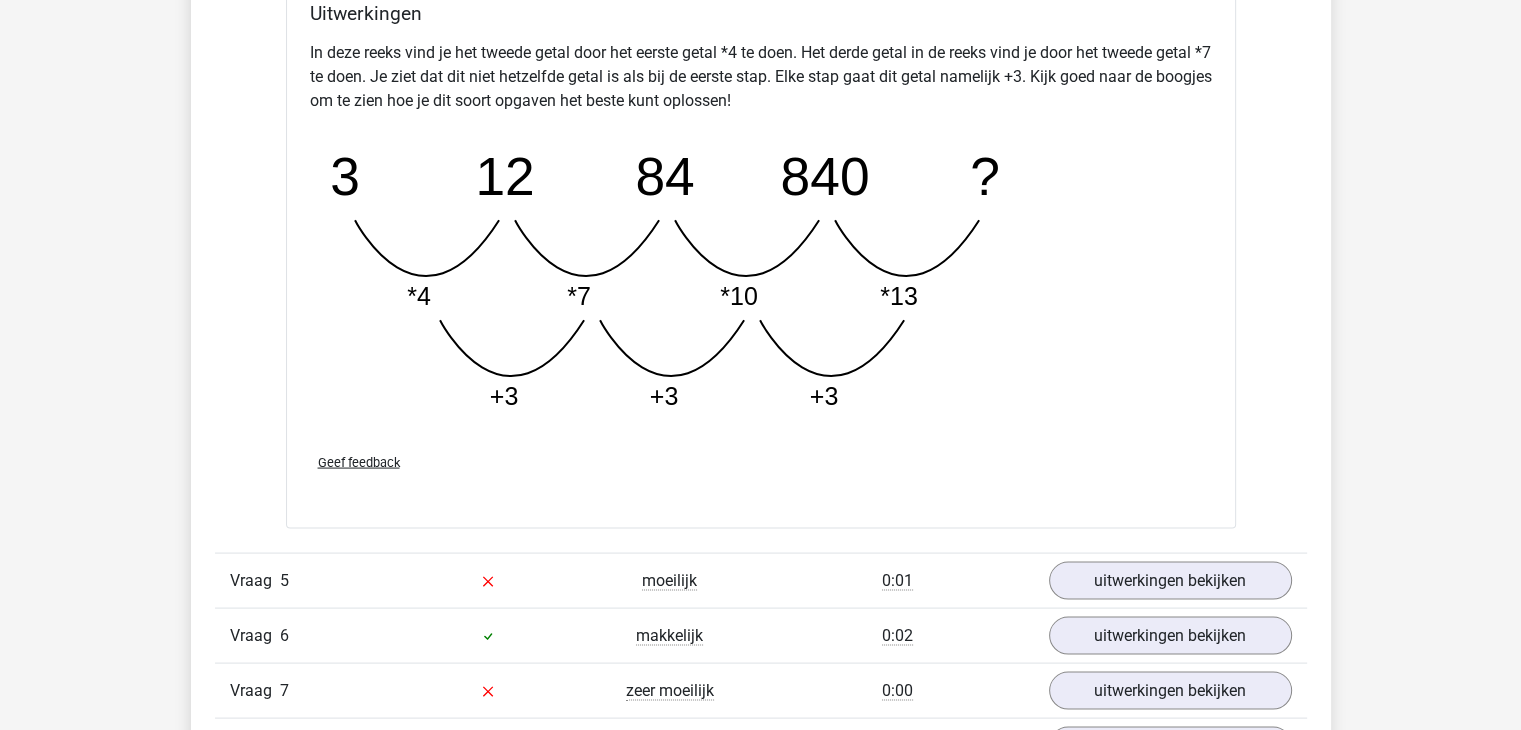 scroll, scrollTop: 3981, scrollLeft: 0, axis: vertical 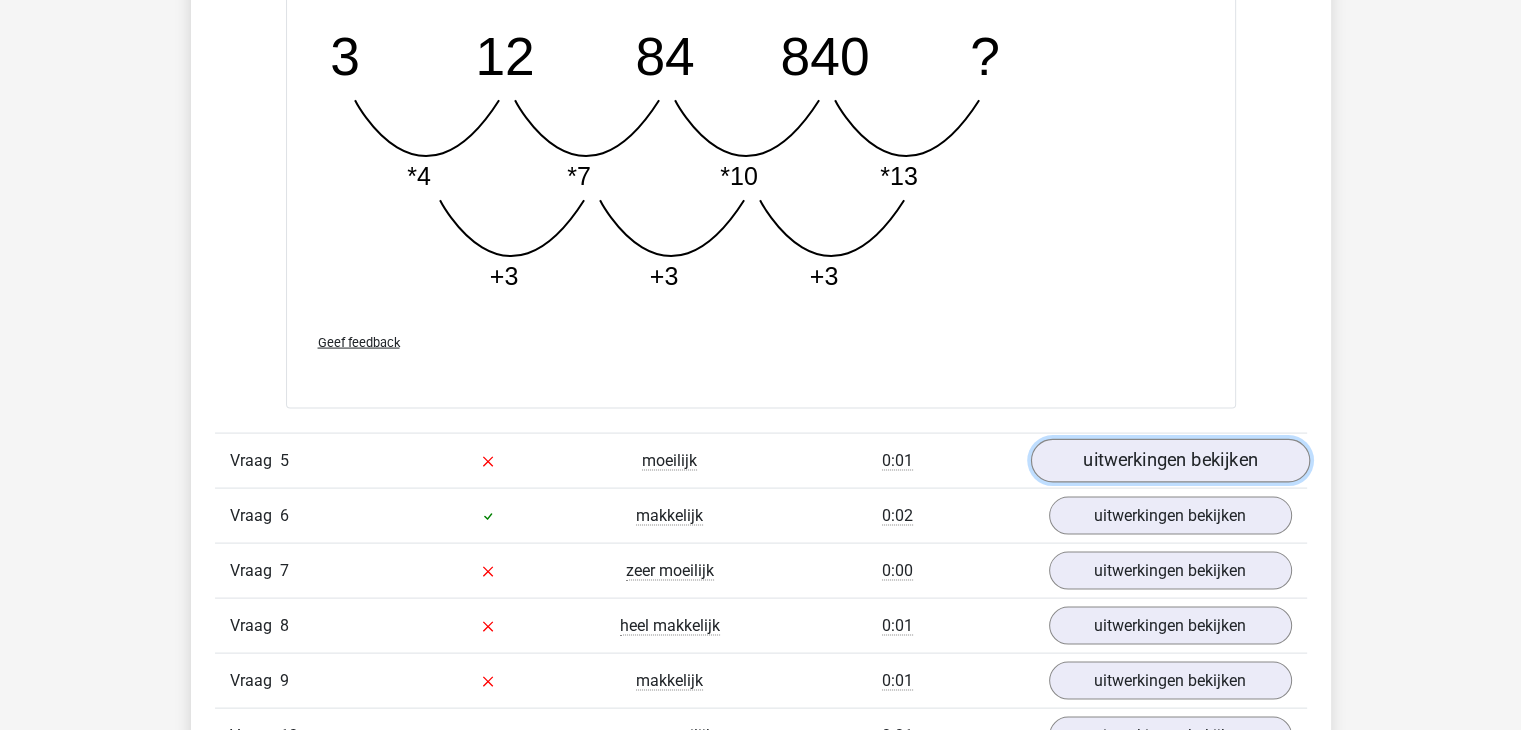 click on "uitwerkingen bekijken" at bounding box center (1169, 461) 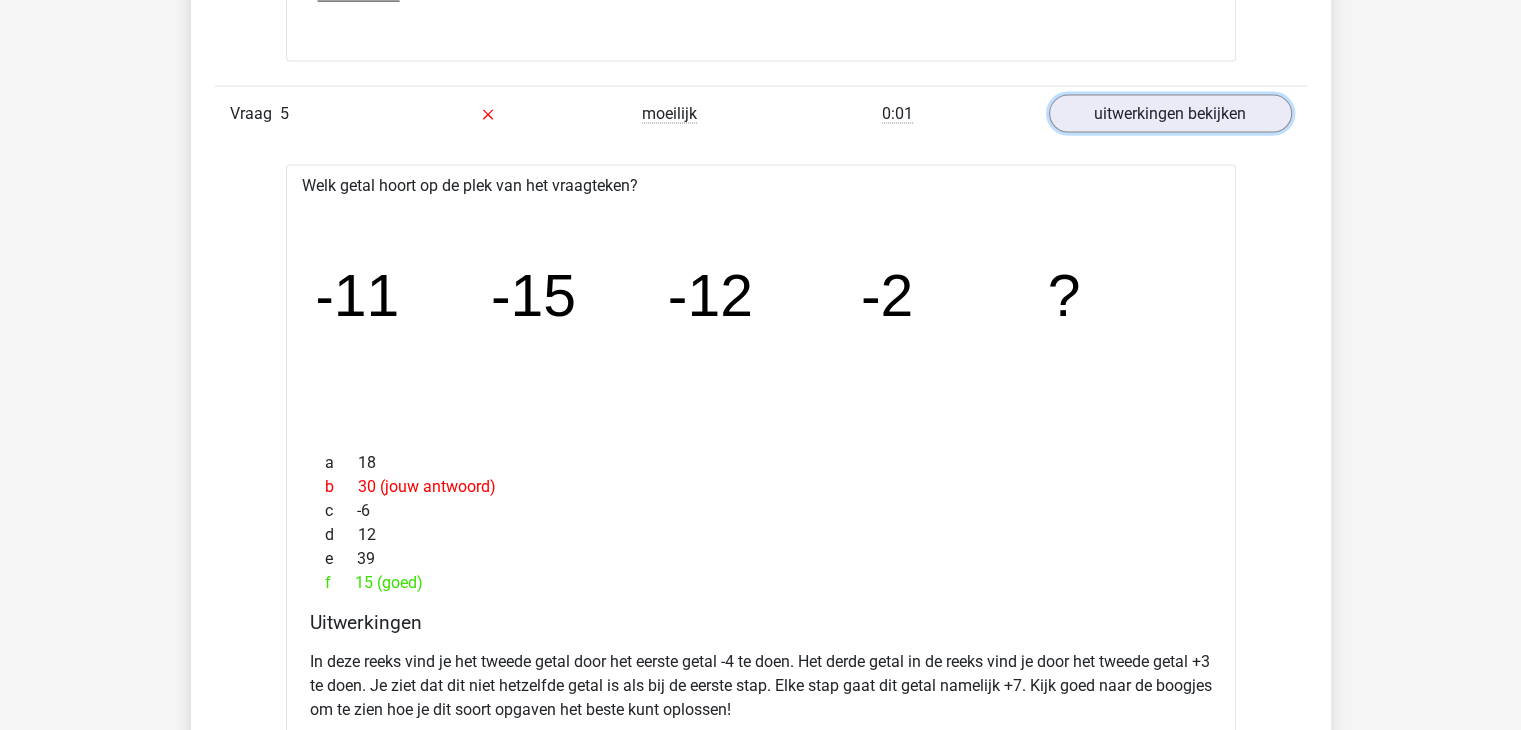 scroll, scrollTop: 4340, scrollLeft: 0, axis: vertical 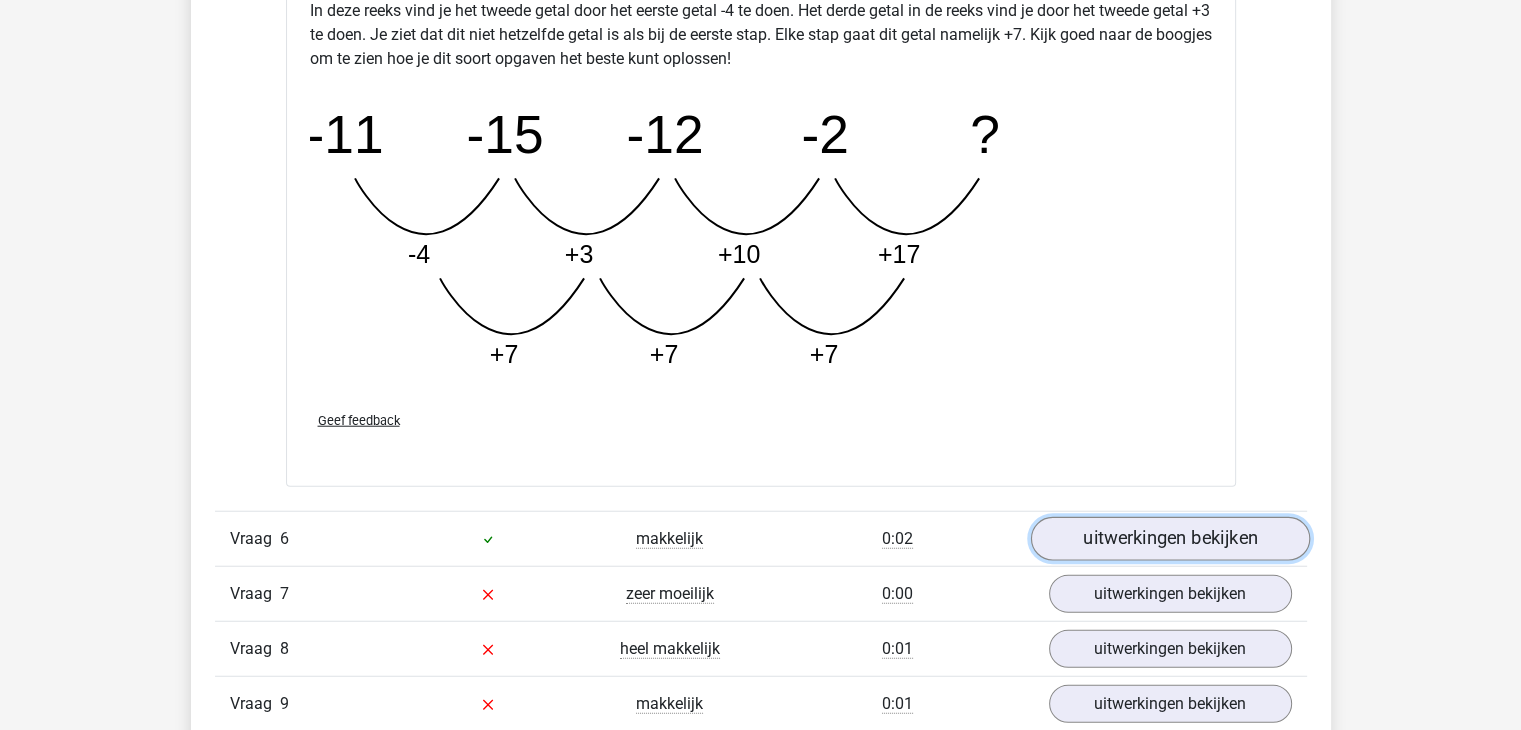 click on "uitwerkingen bekijken" at bounding box center (1169, 540) 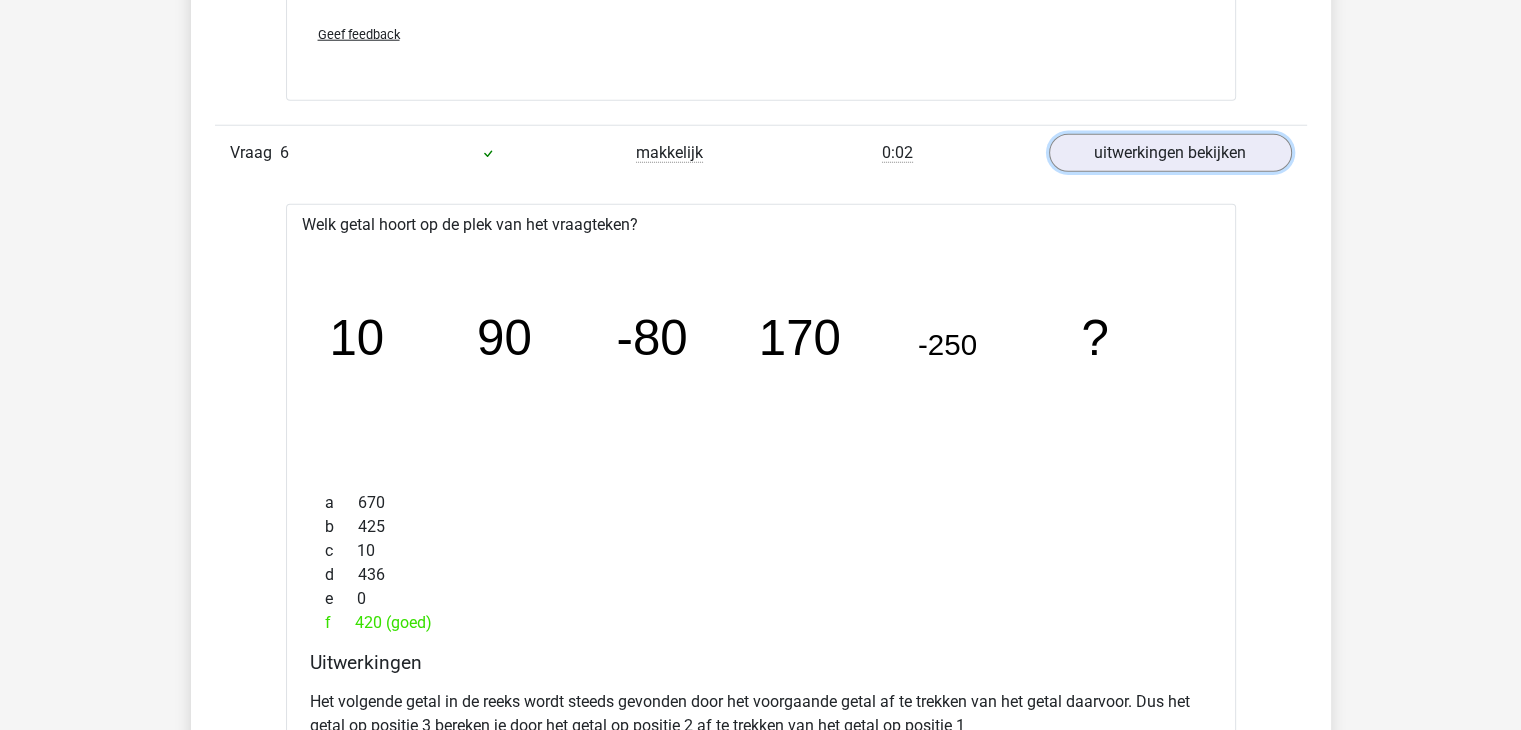scroll, scrollTop: 5405, scrollLeft: 0, axis: vertical 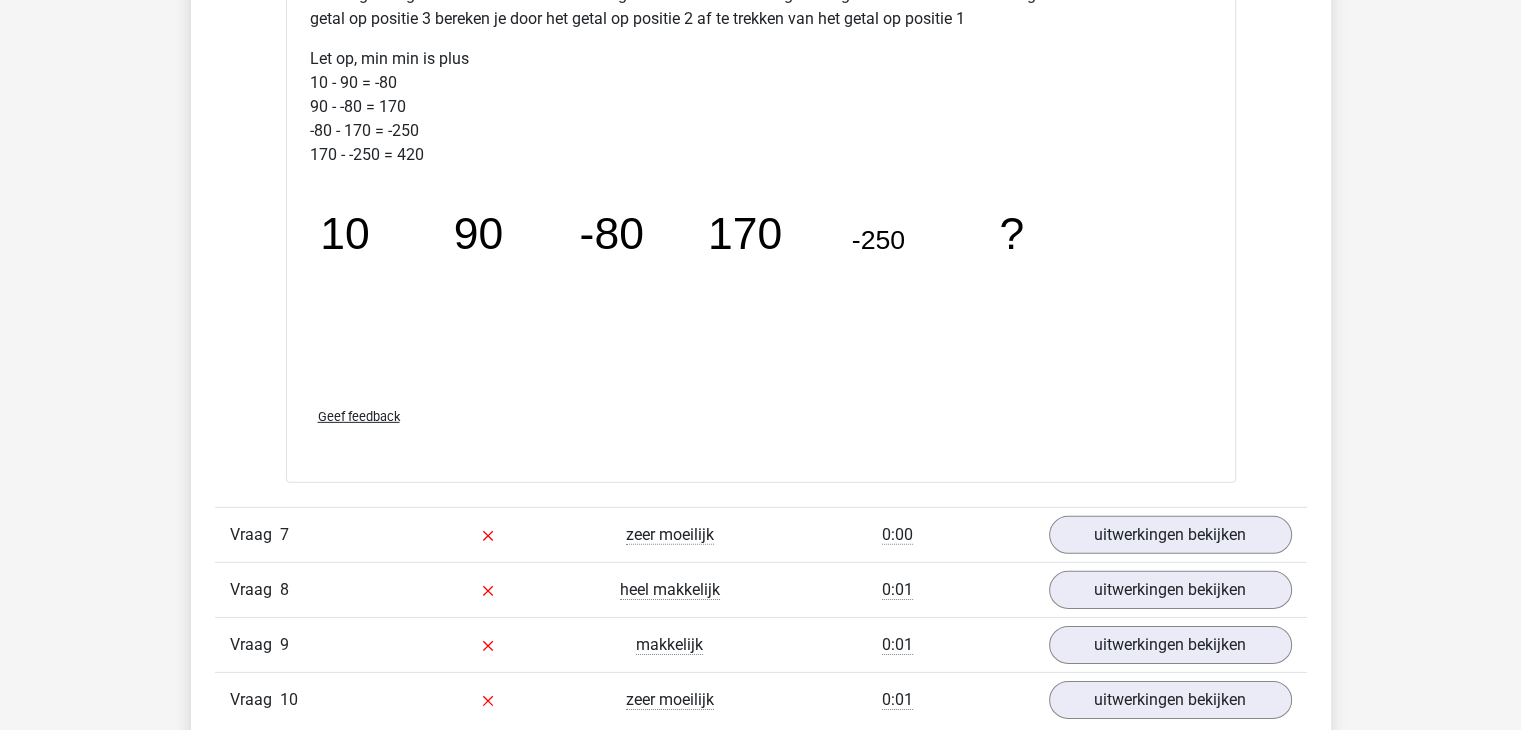click on "Vraag
7
zeer moeilijk
0:00
uitwerkingen bekijken" at bounding box center (761, 534) 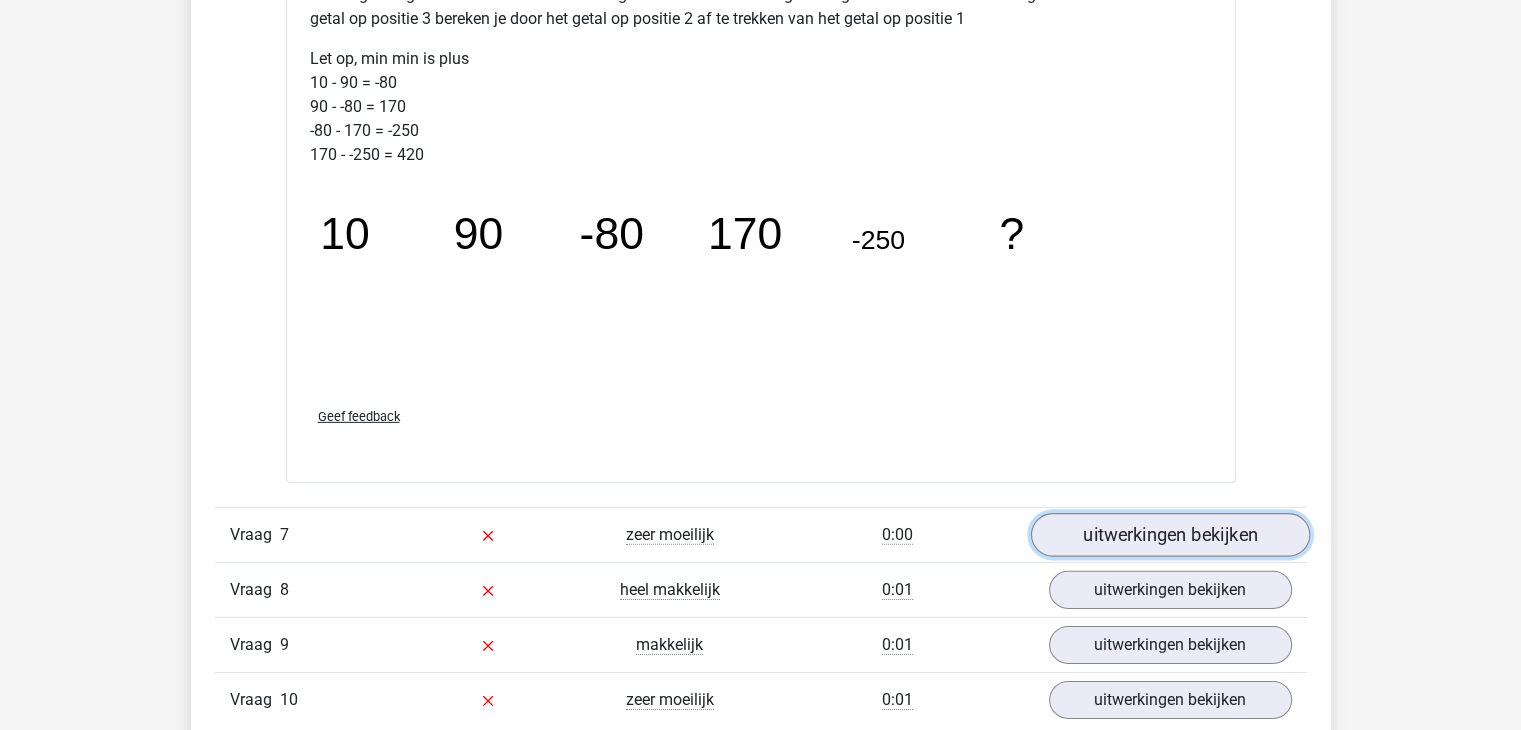 click on "uitwerkingen bekijken" at bounding box center [1169, 535] 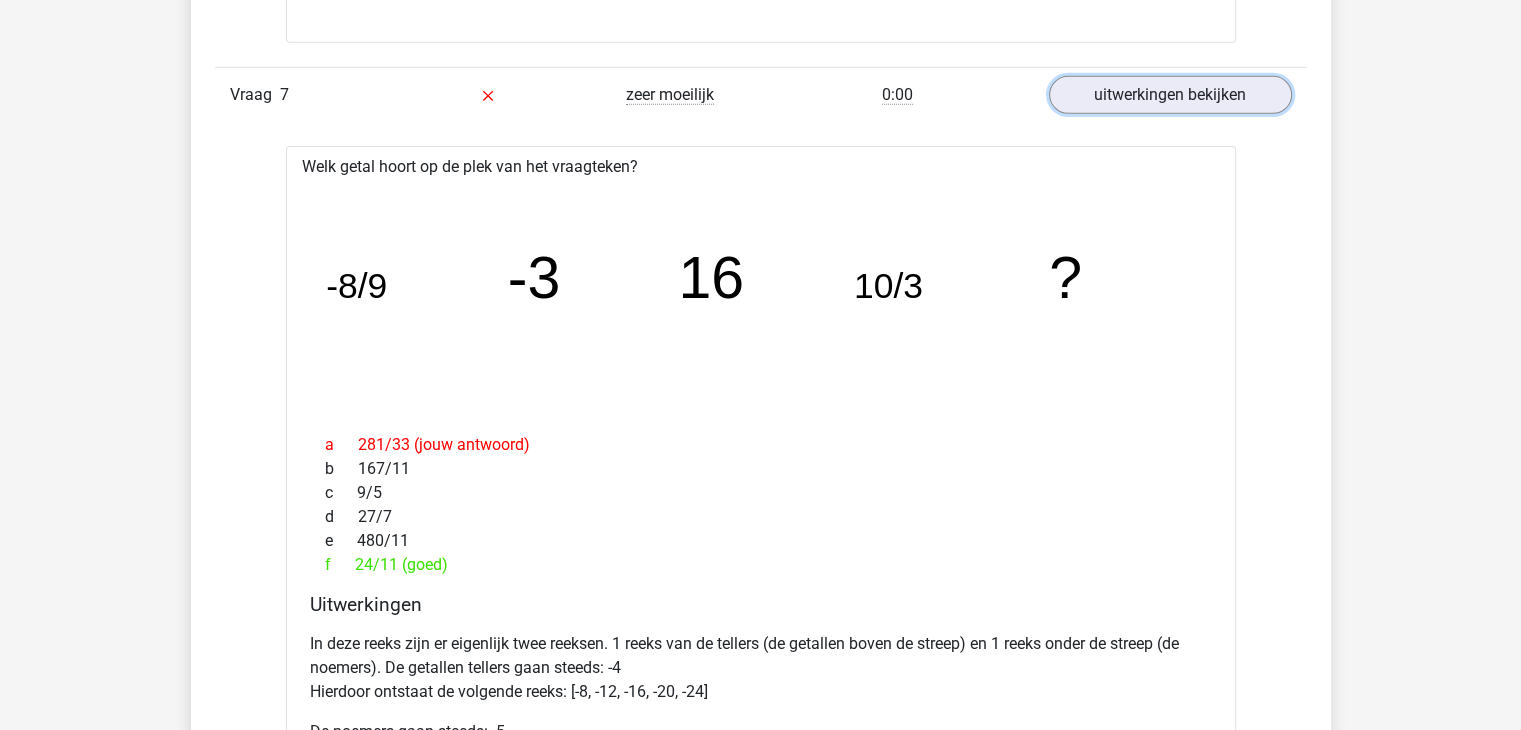 scroll, scrollTop: 6552, scrollLeft: 0, axis: vertical 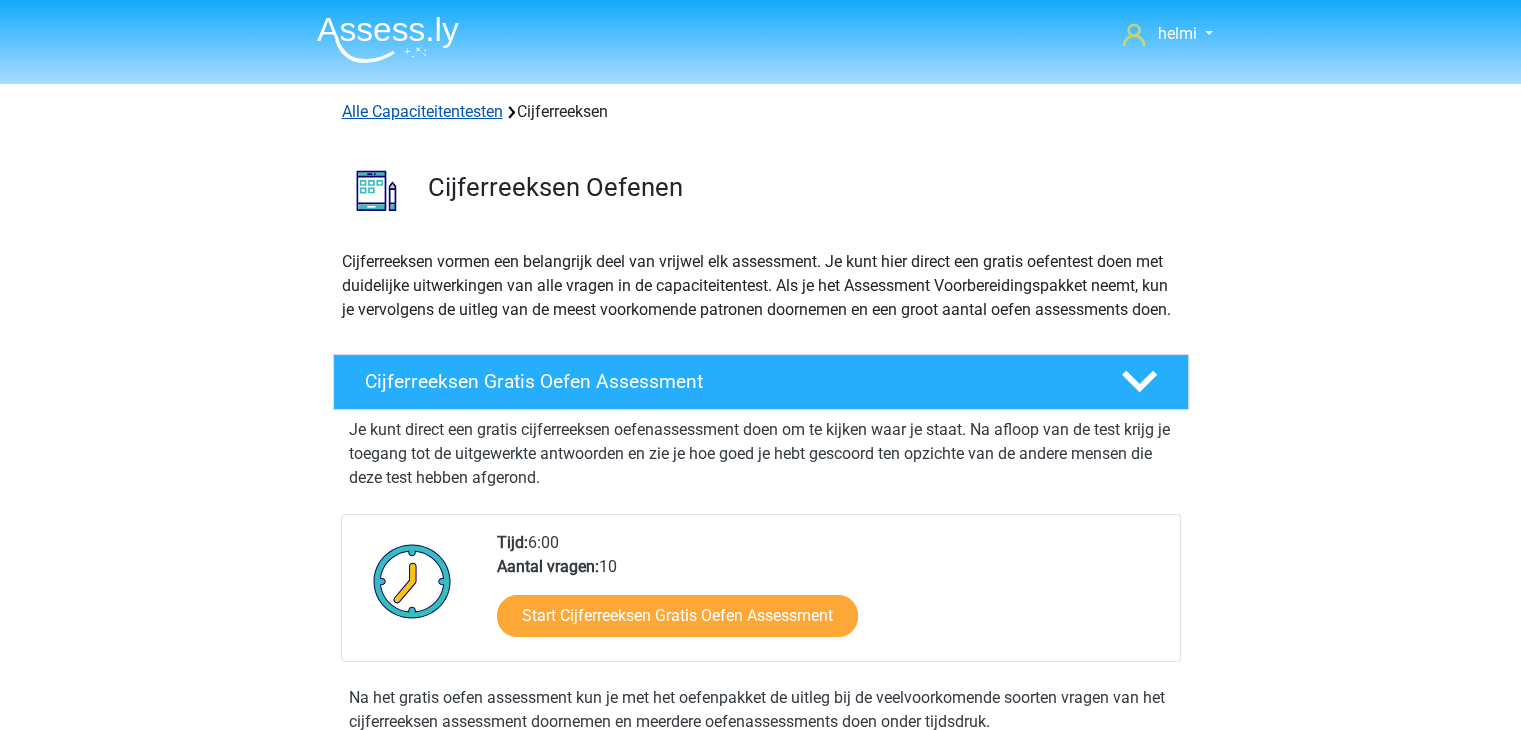 click on "Alle Capaciteitentesten" at bounding box center [422, 111] 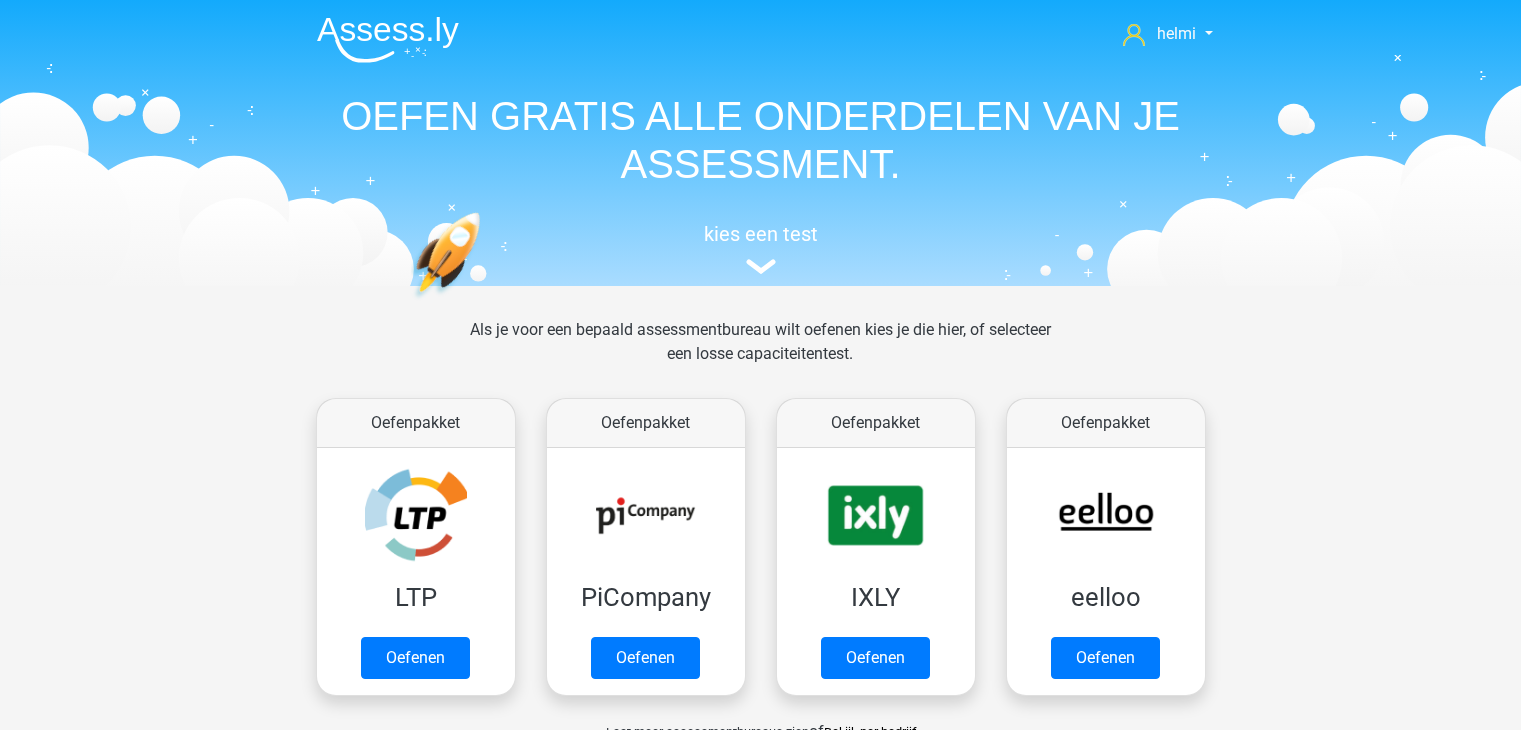scroll, scrollTop: 848, scrollLeft: 0, axis: vertical 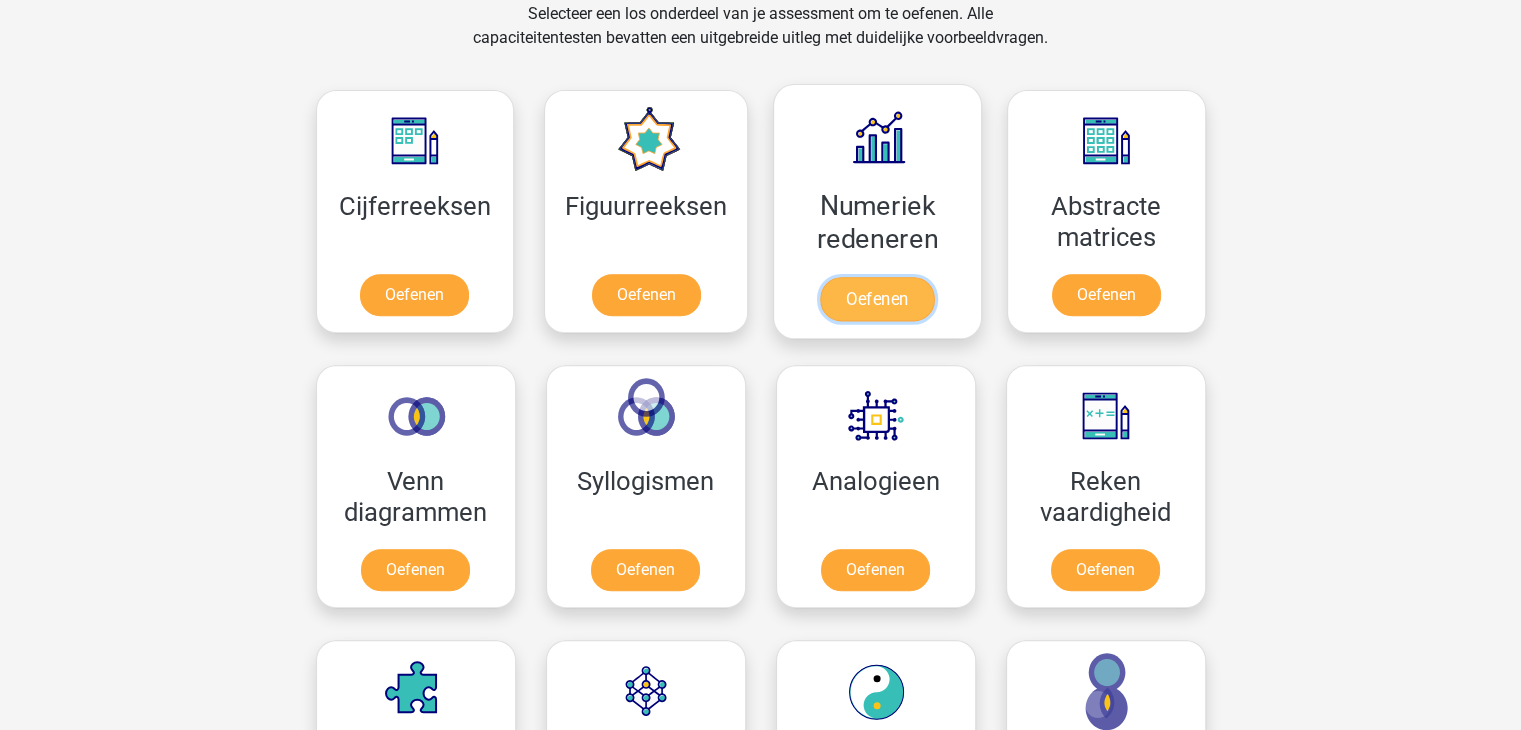 click on "Oefenen" at bounding box center [877, 299] 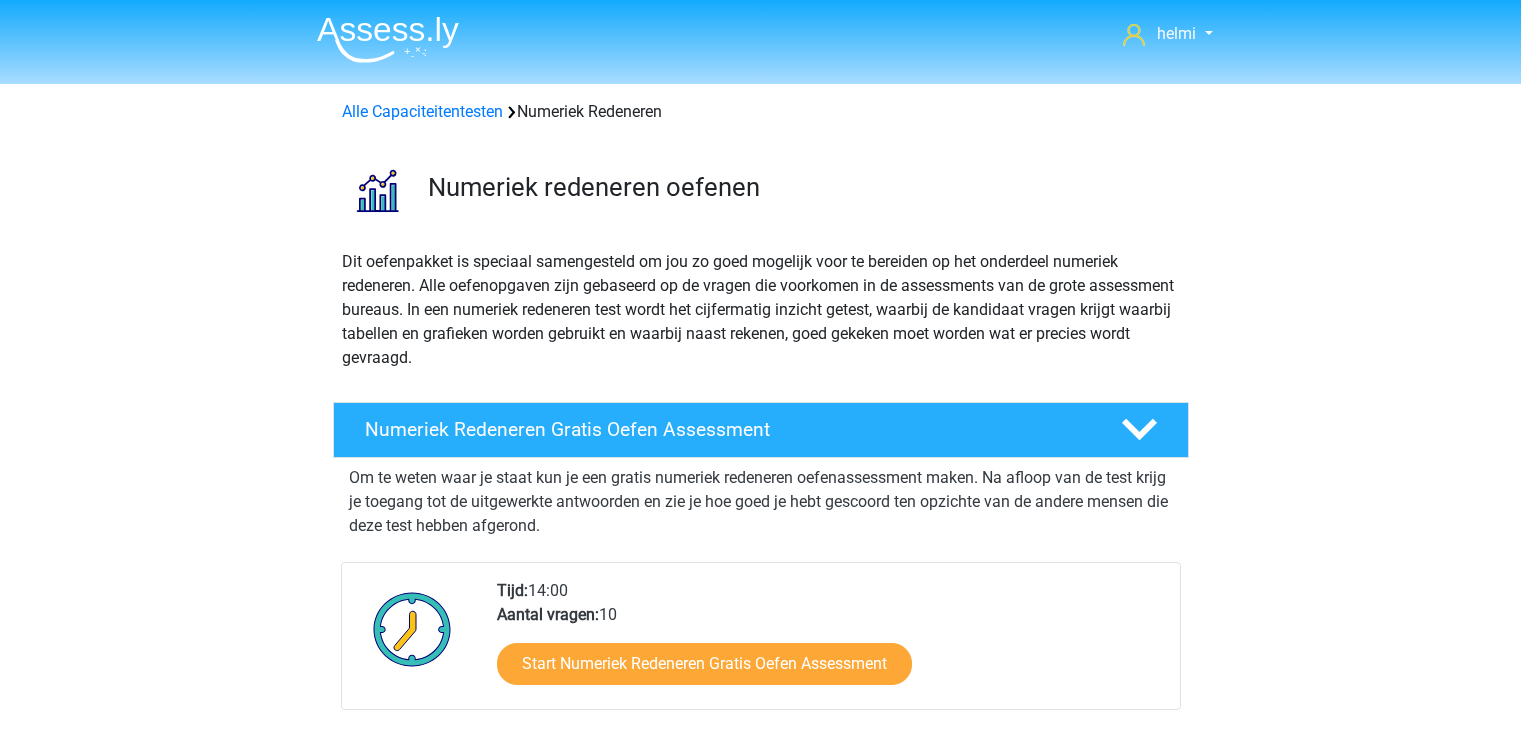 scroll, scrollTop: 0, scrollLeft: 0, axis: both 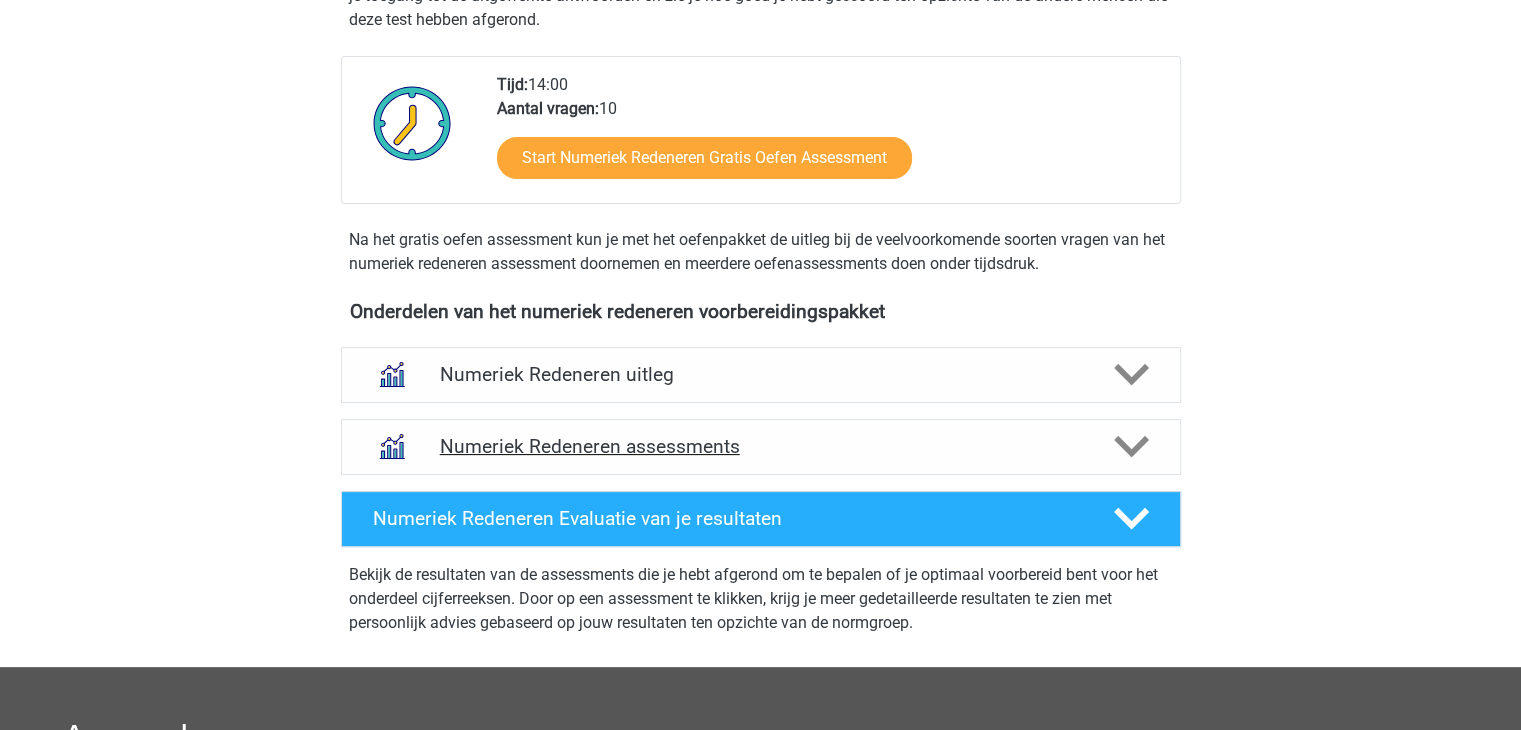 click on "Numeriek Redeneren assessments" at bounding box center [761, 446] 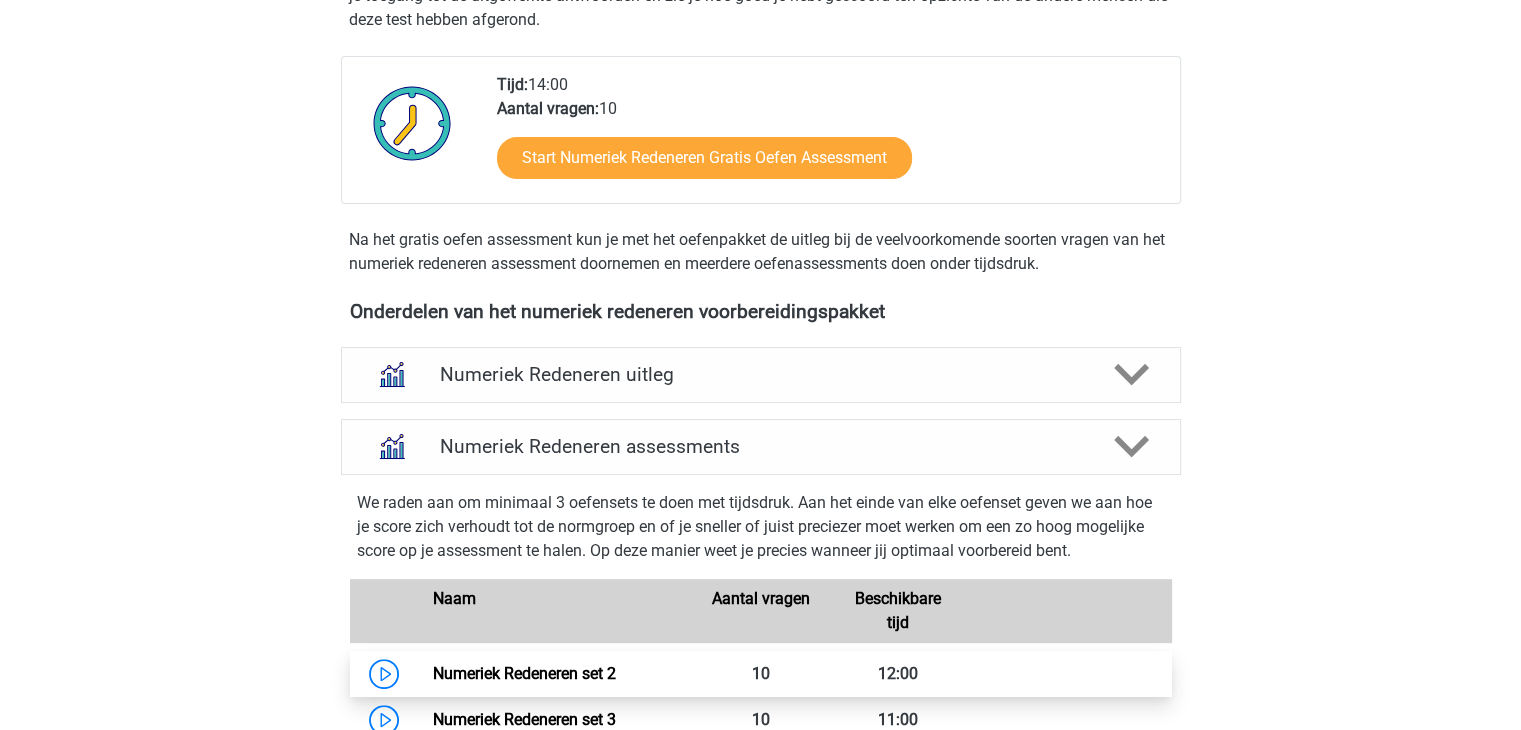 click on "Numeriek Redeneren
set 2" at bounding box center [524, 673] 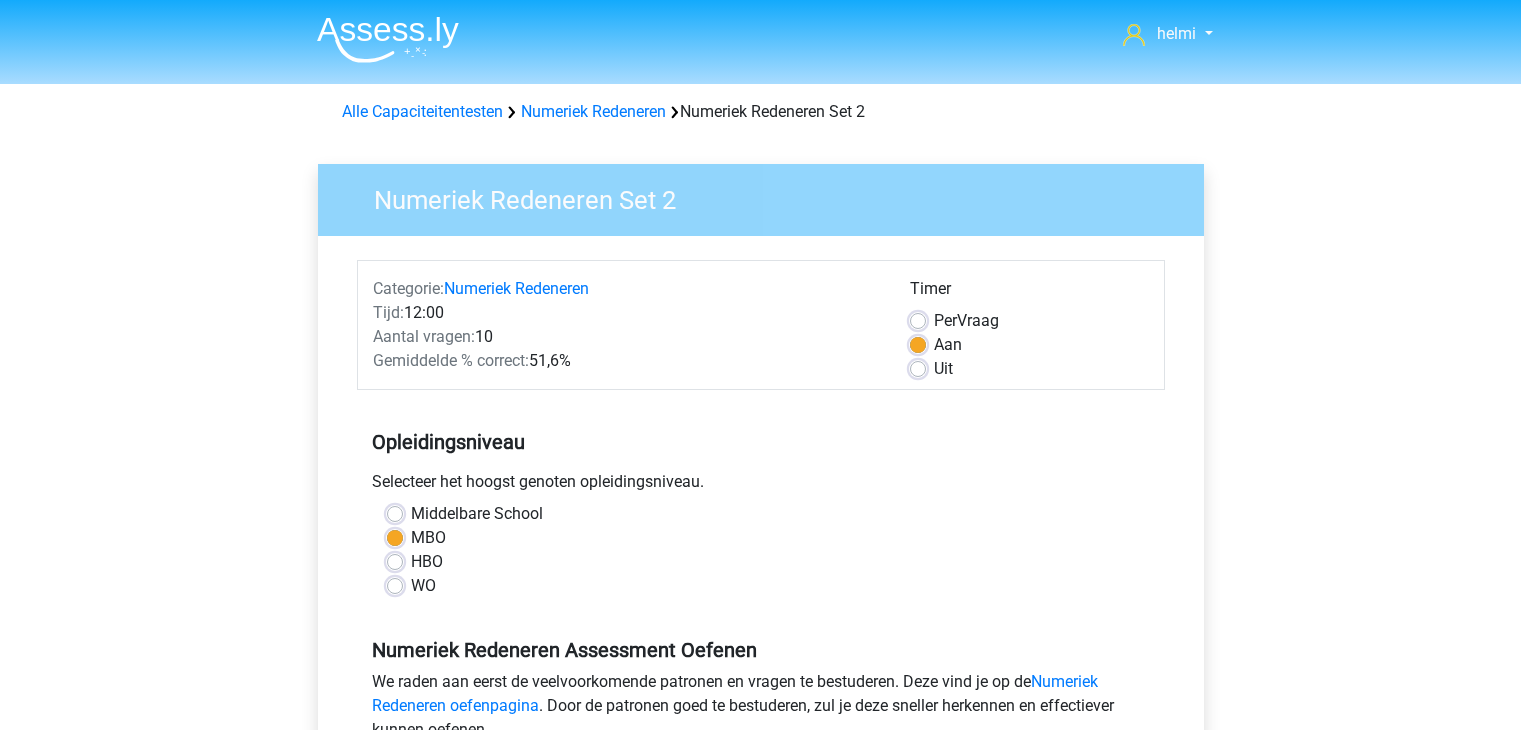 scroll, scrollTop: 0, scrollLeft: 0, axis: both 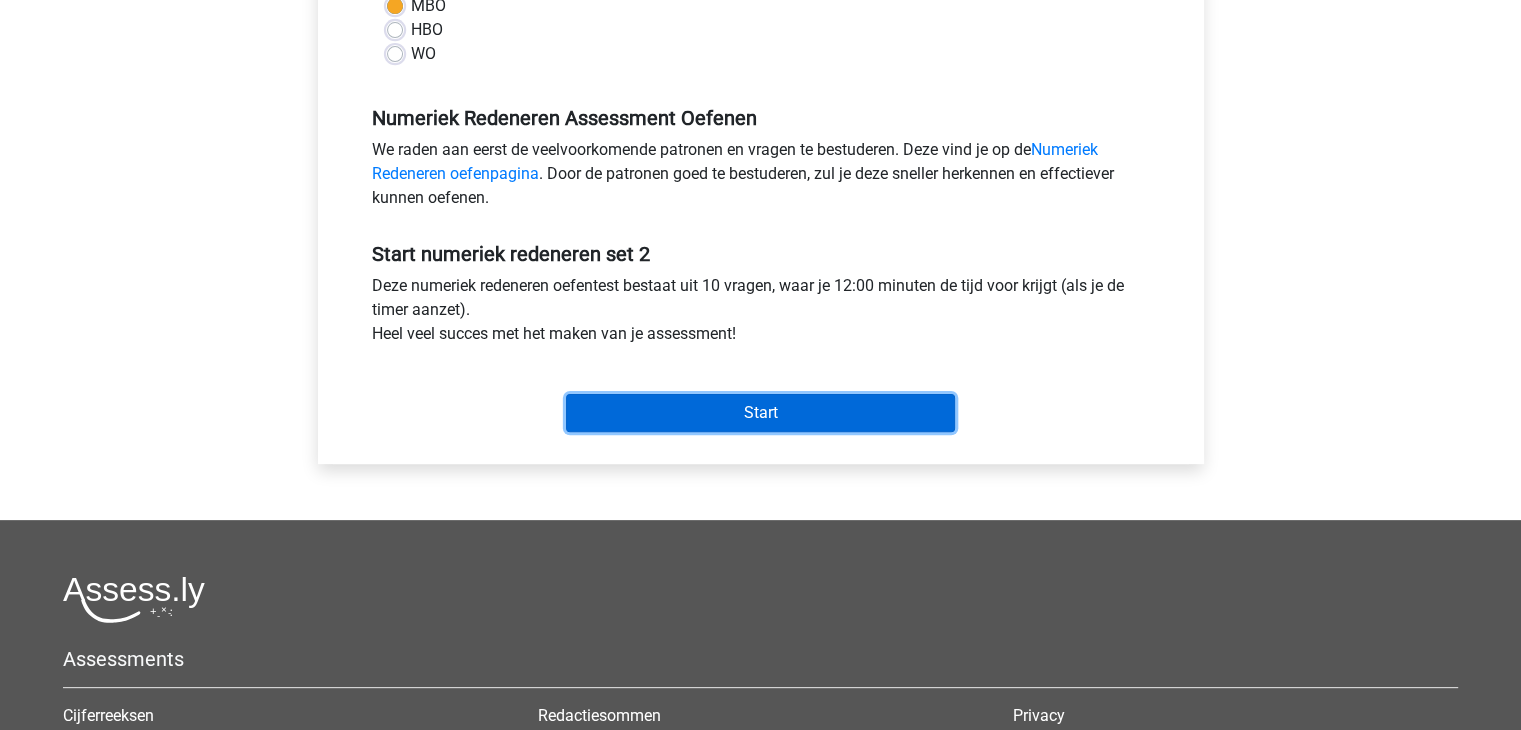 click on "Start" at bounding box center (760, 413) 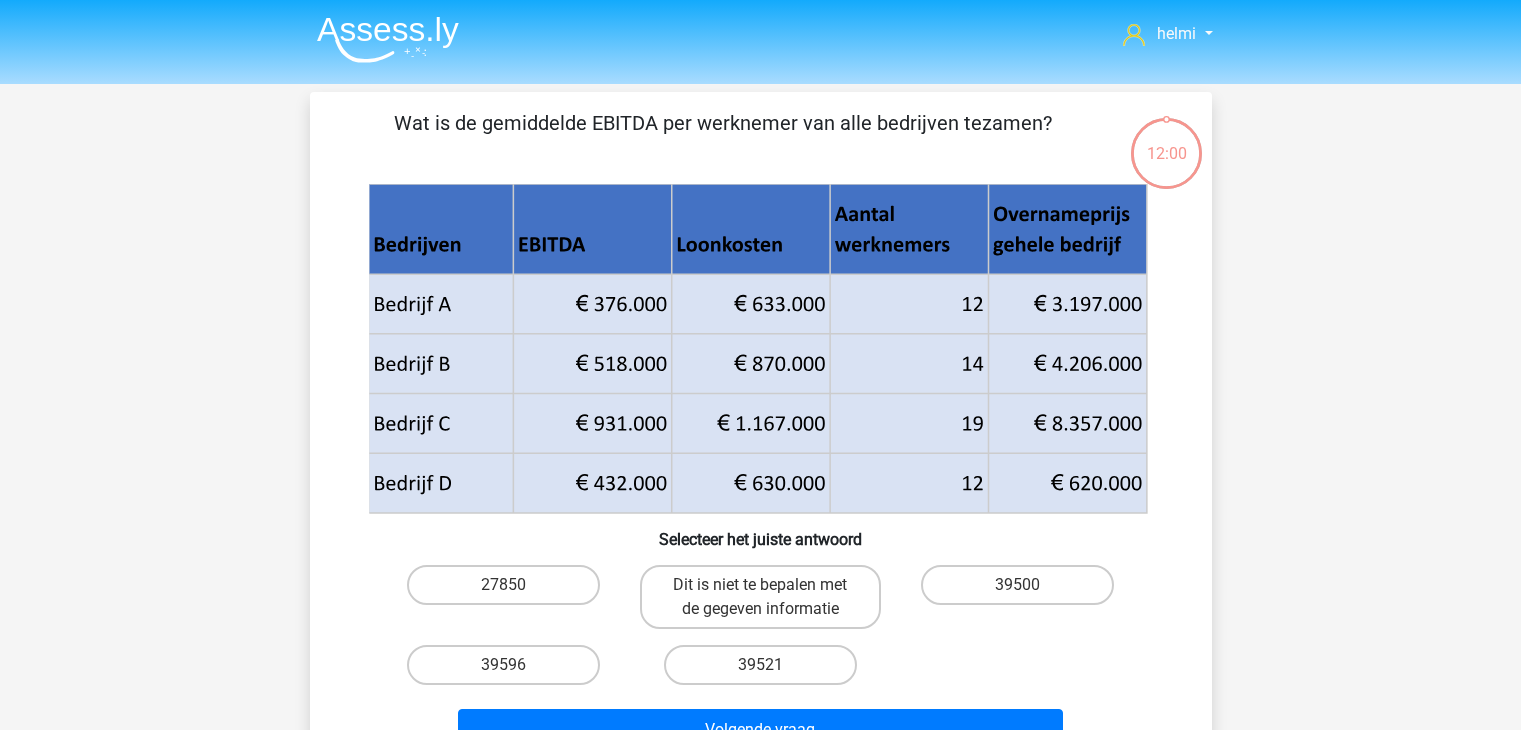 scroll, scrollTop: 0, scrollLeft: 0, axis: both 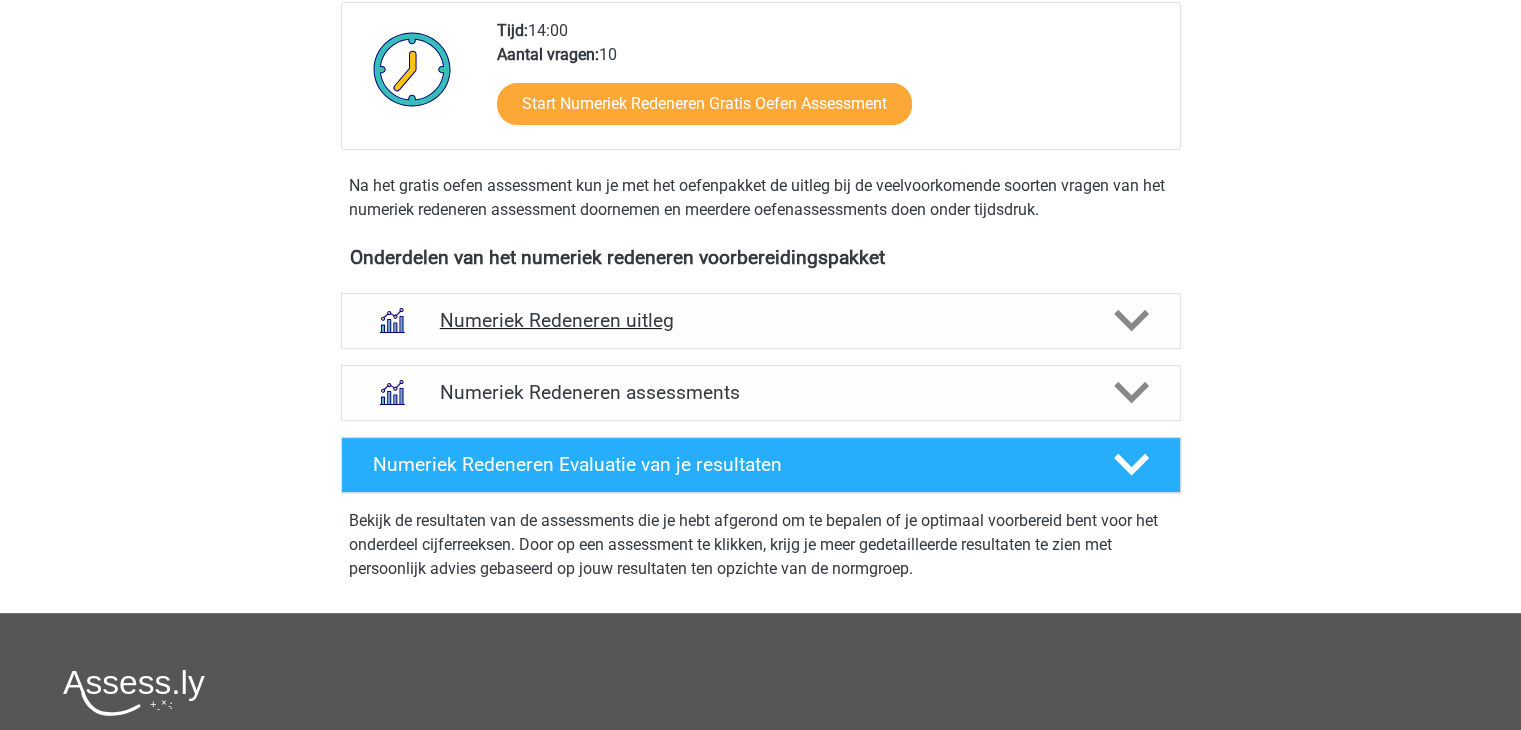 click on "Numeriek Redeneren uitleg" at bounding box center (761, 320) 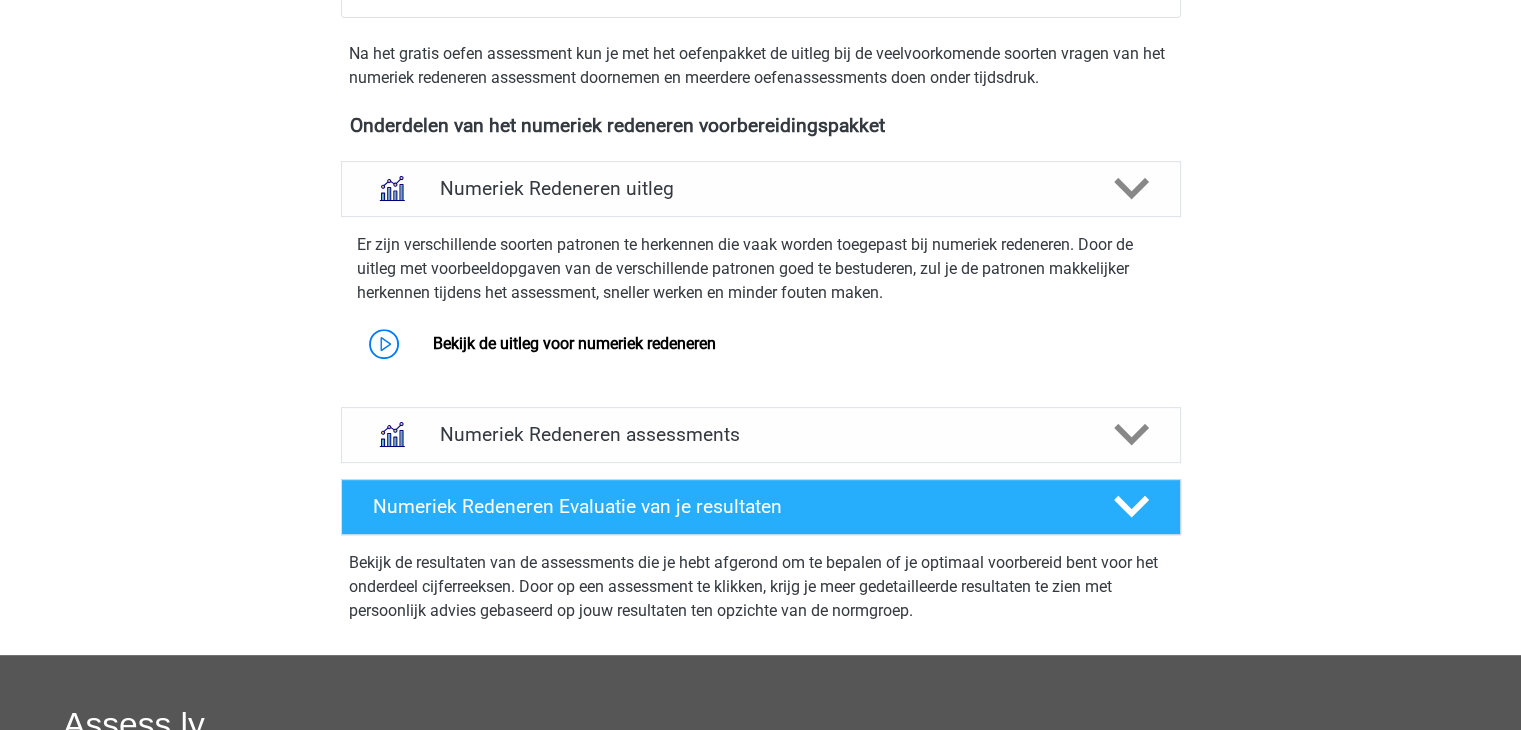 scroll, scrollTop: 706, scrollLeft: 0, axis: vertical 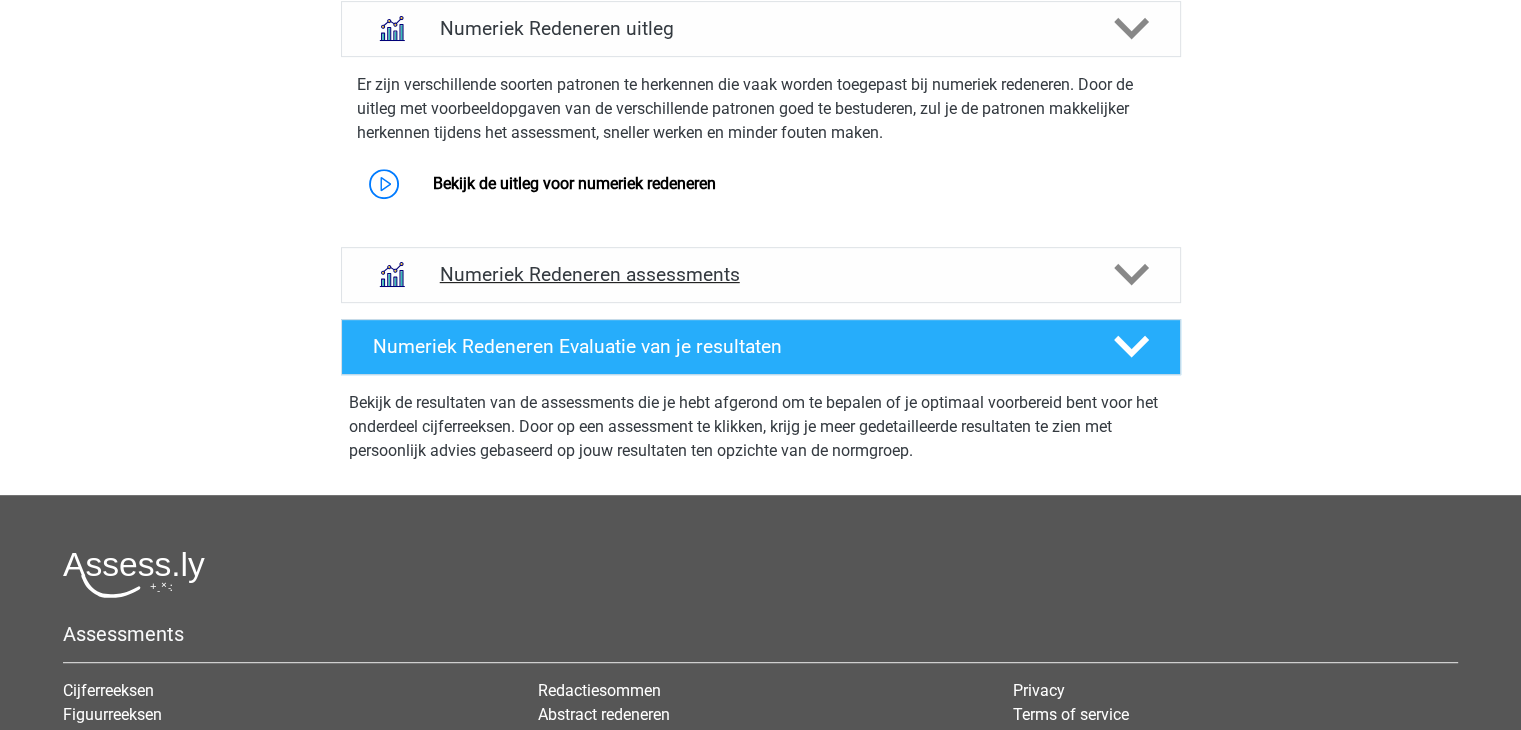 click on "Numeriek Redeneren assessments" at bounding box center [761, 274] 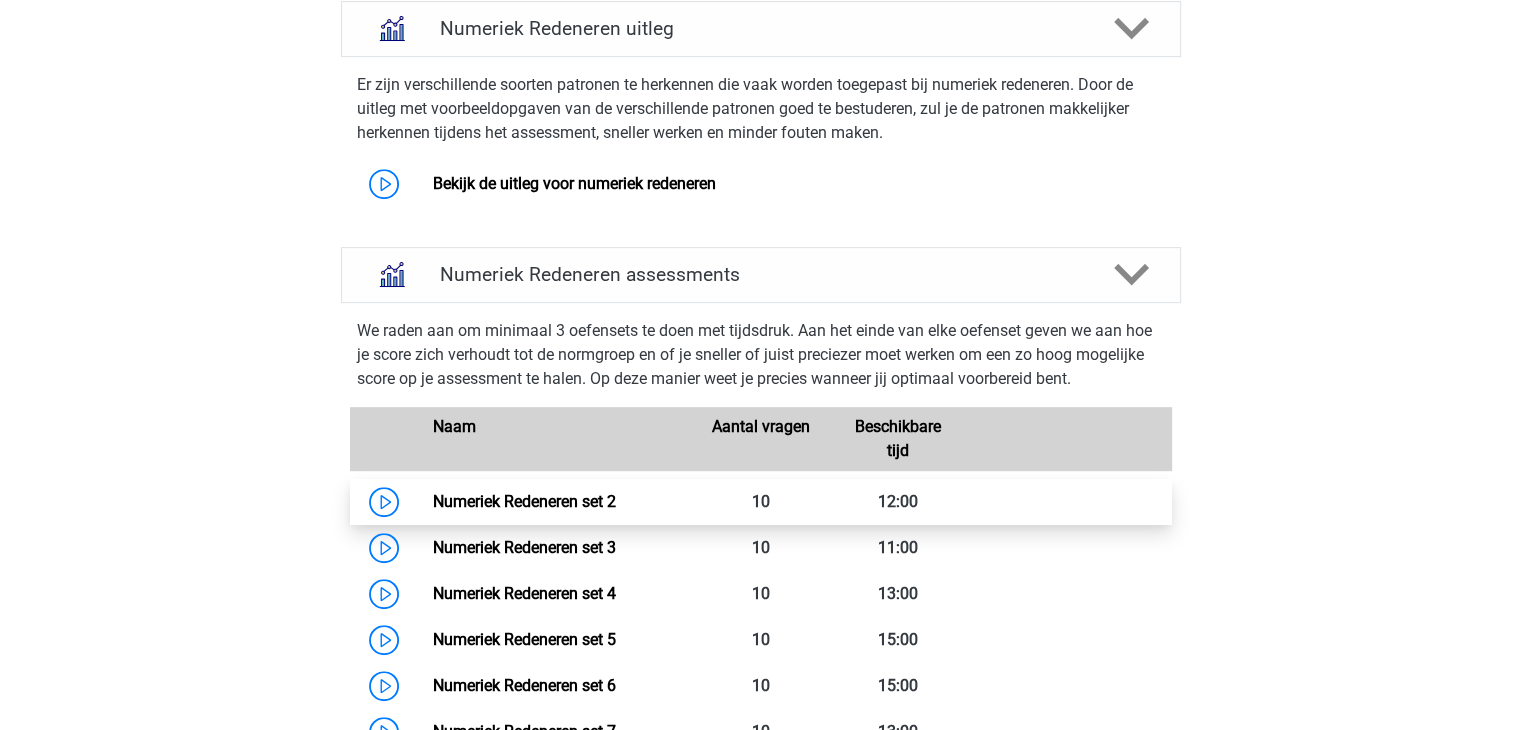 click on "Numeriek Redeneren
set 2" at bounding box center (524, 501) 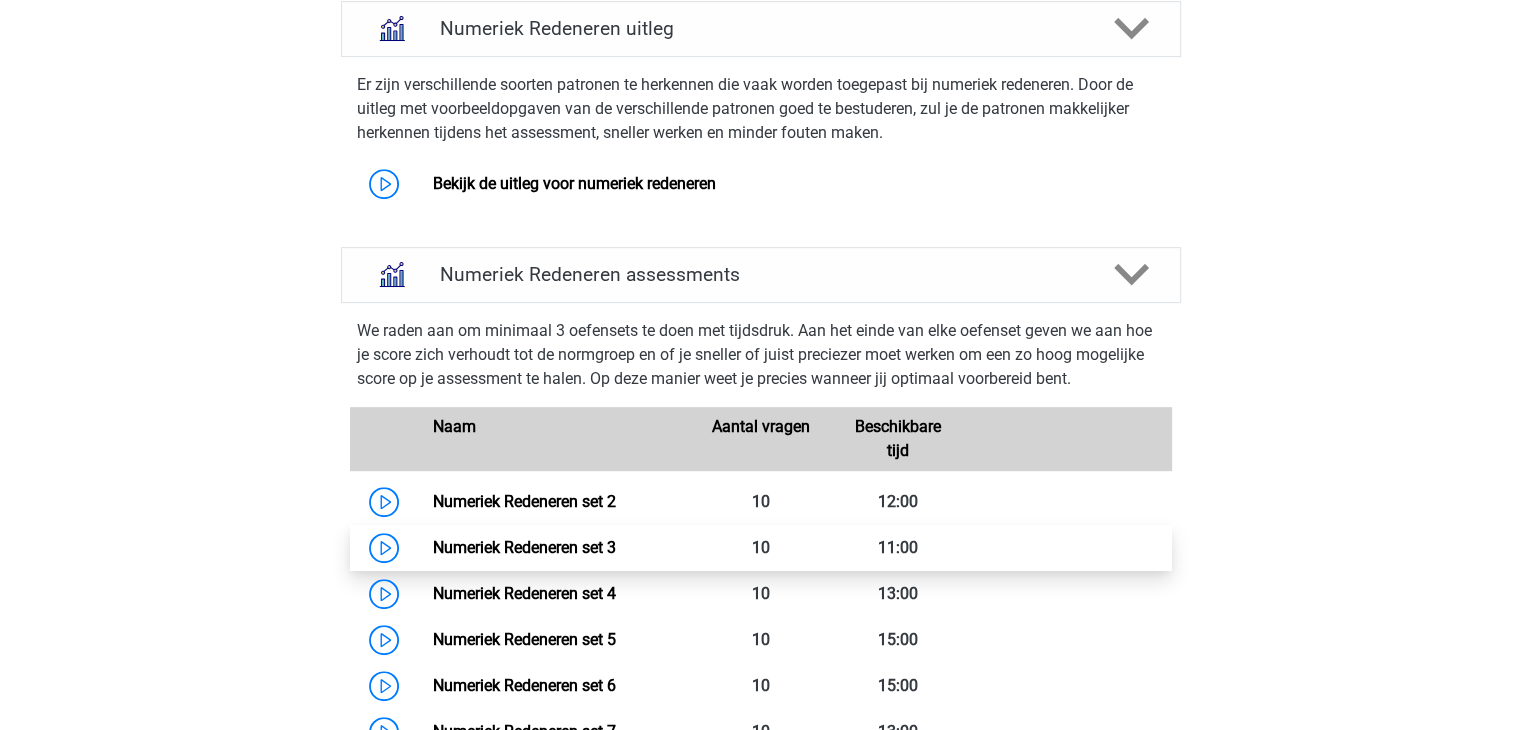 click on "Numeriek Redeneren
set 3" at bounding box center (524, 547) 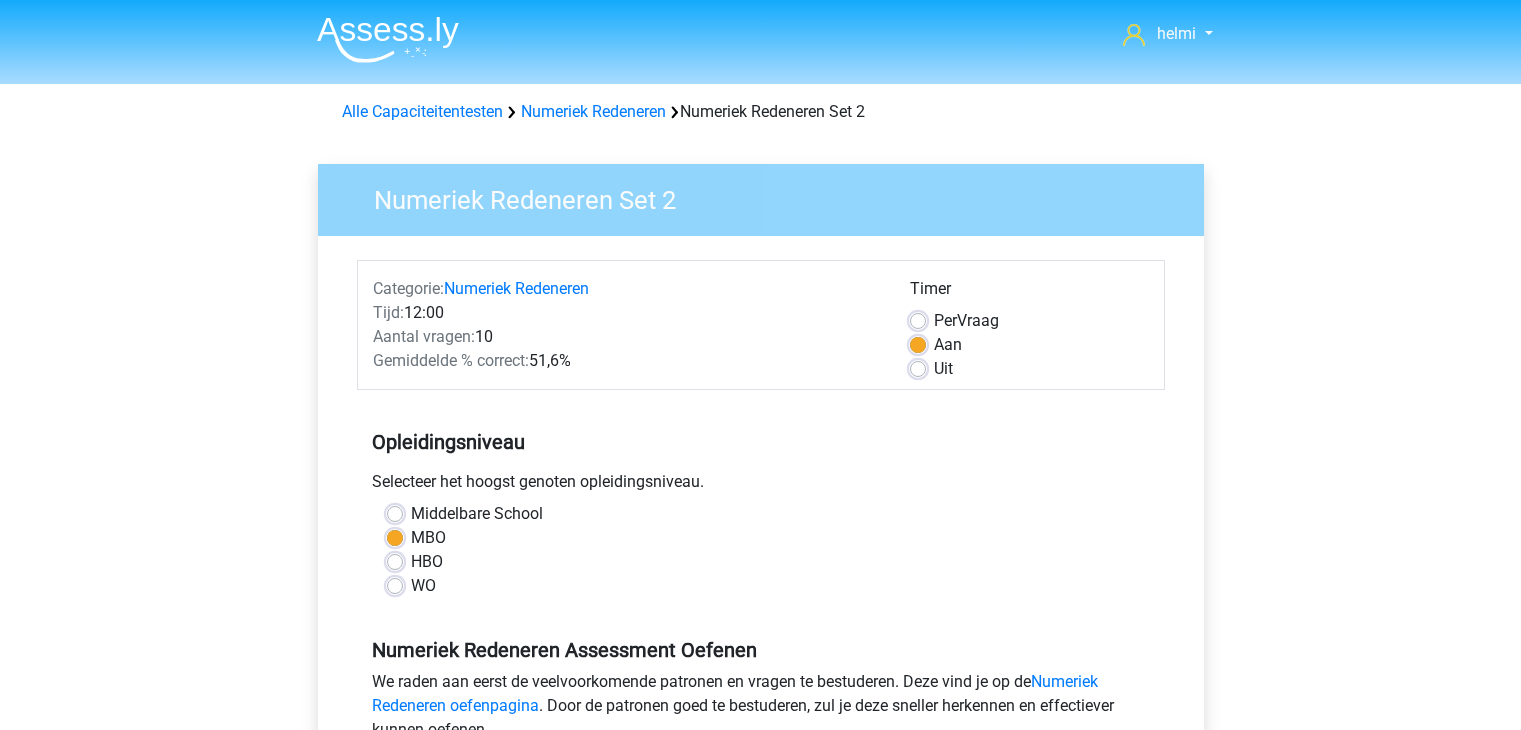 scroll, scrollTop: 0, scrollLeft: 0, axis: both 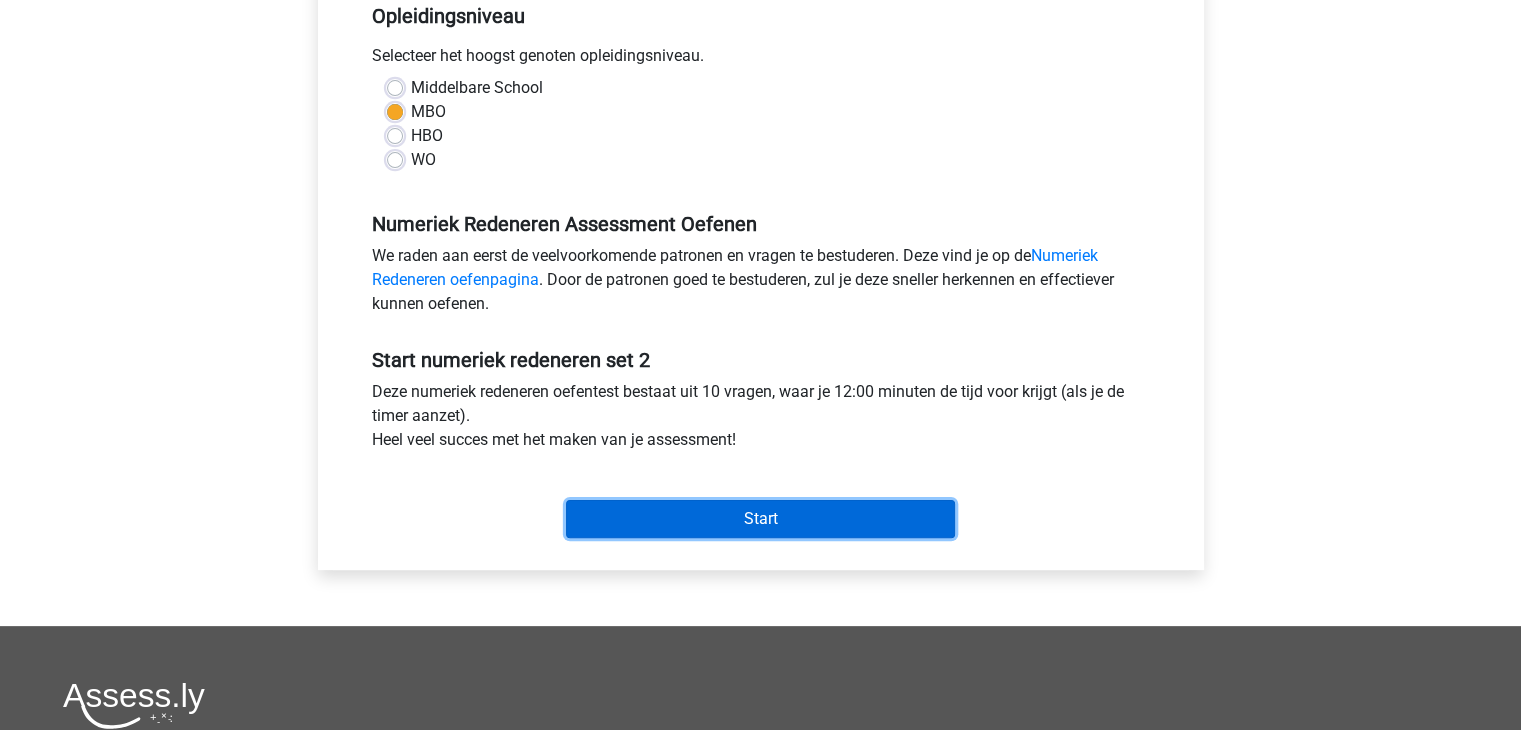 click on "Start" at bounding box center [760, 519] 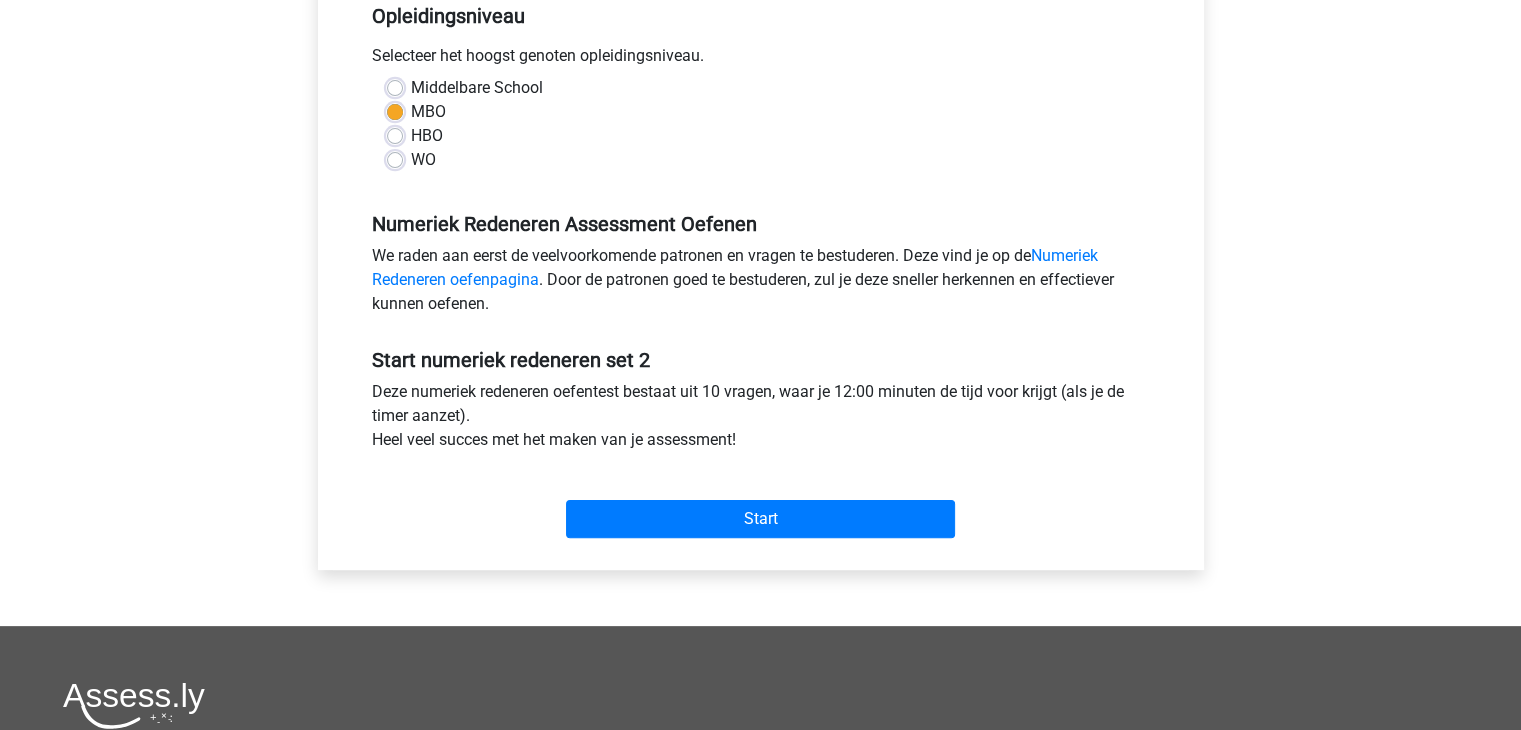click on "Middelbare School" at bounding box center [477, 88] 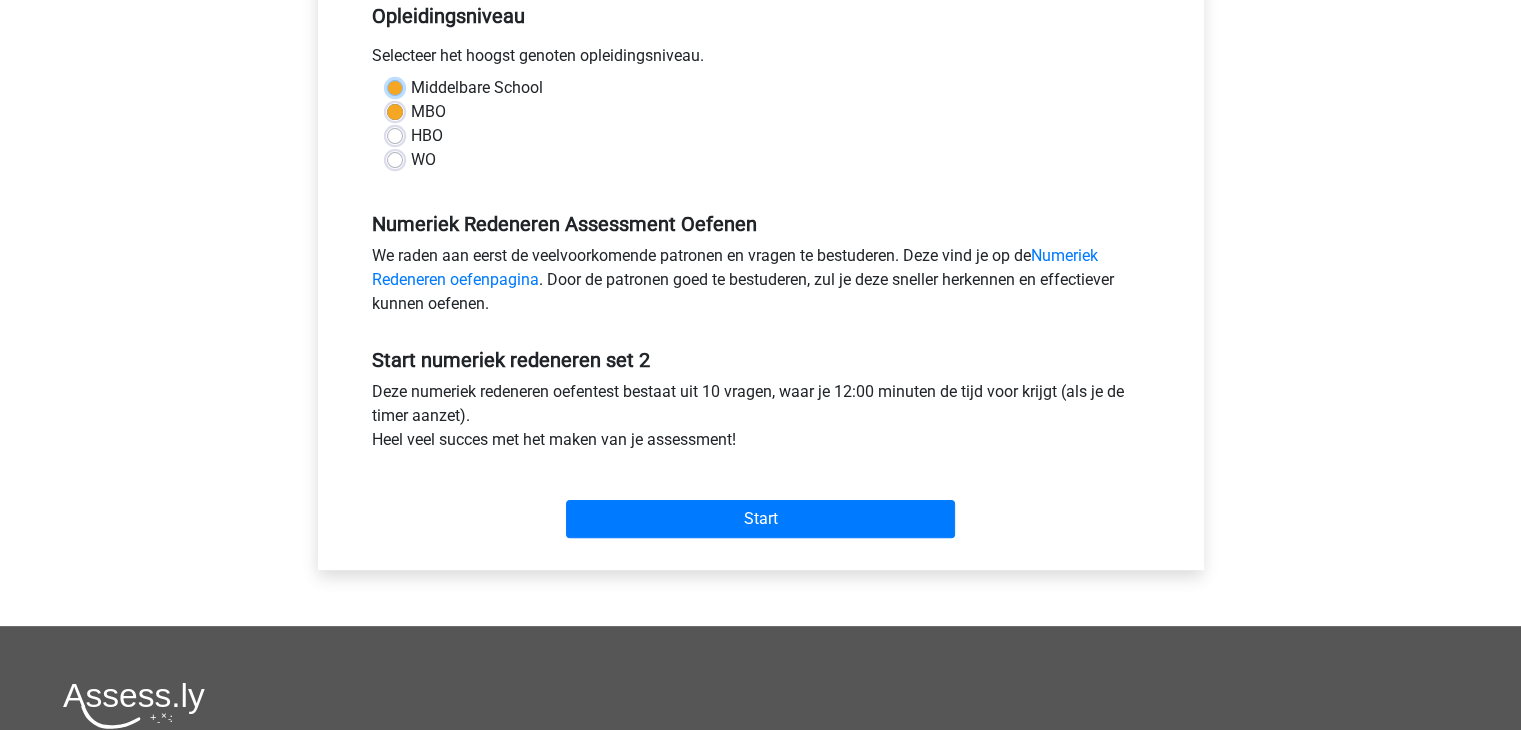 radio on "true" 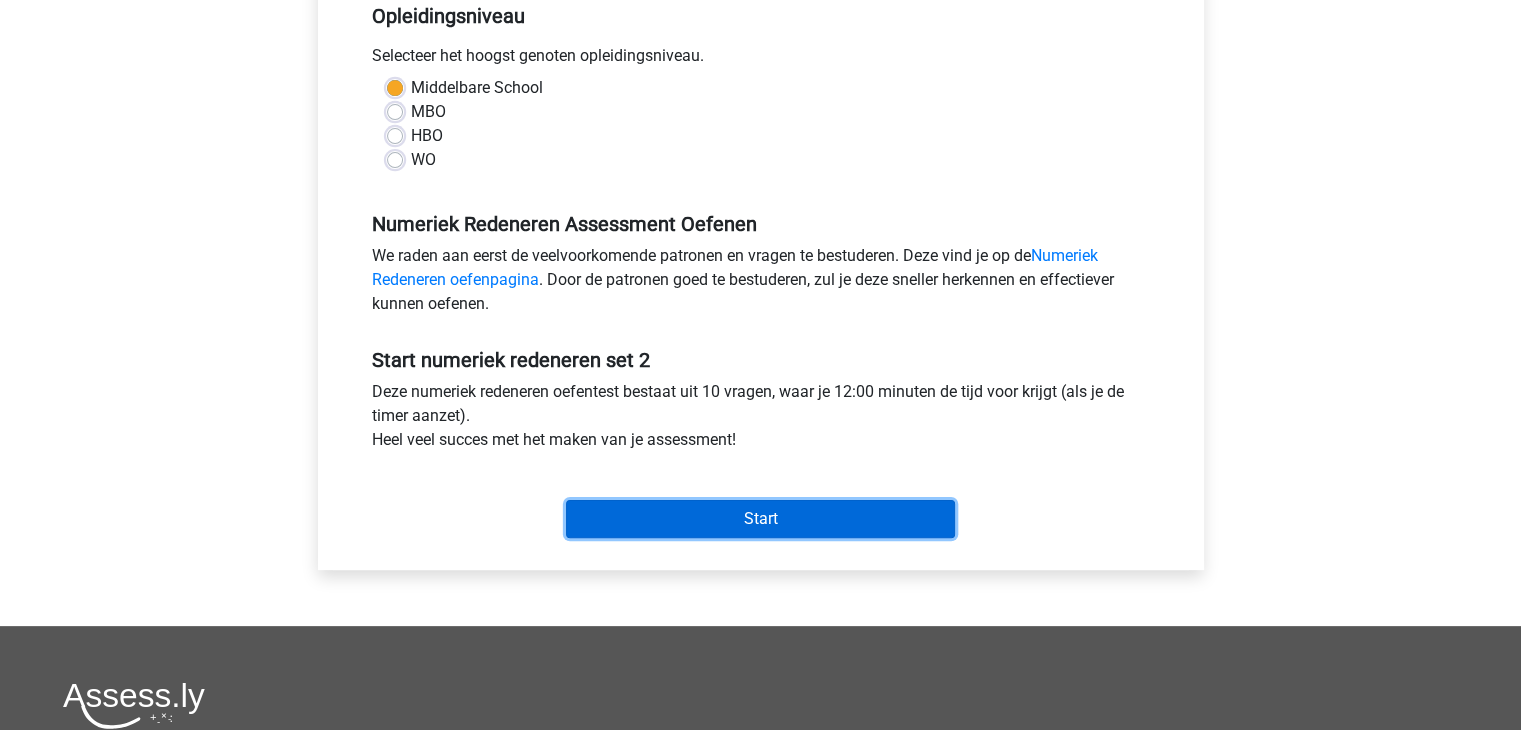 click on "Start" at bounding box center [760, 519] 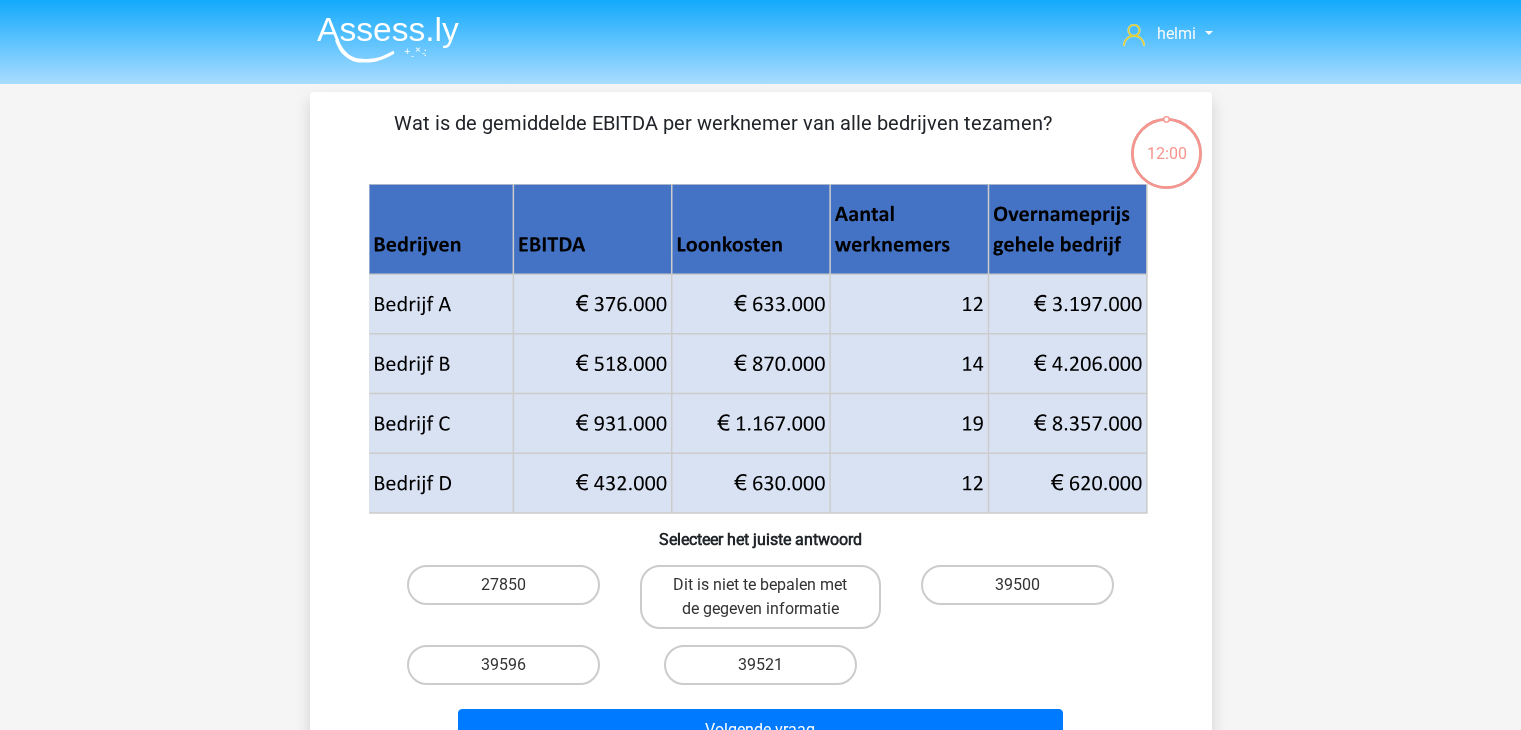 scroll, scrollTop: 0, scrollLeft: 0, axis: both 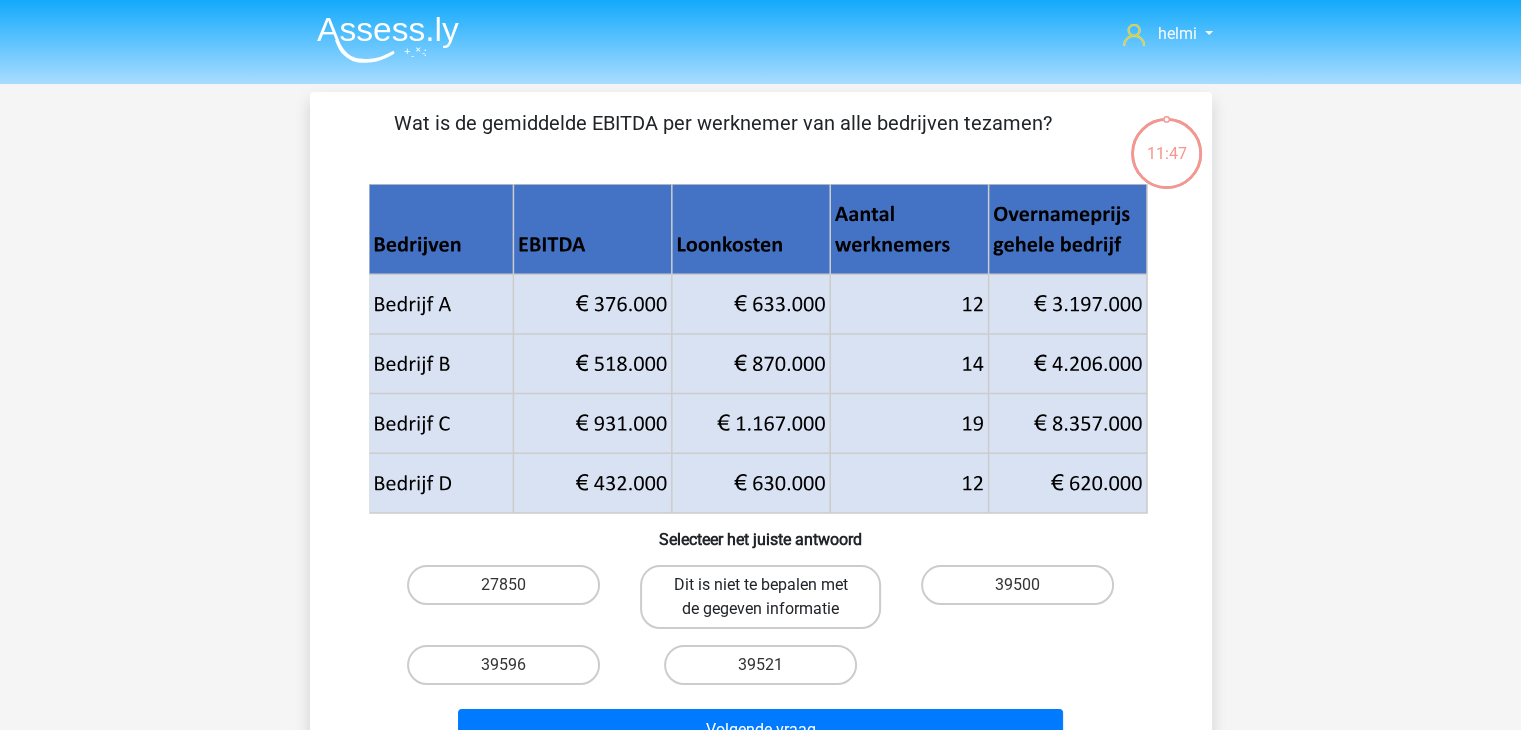 click on "Dit is niet te bepalen met de gegeven informatie" at bounding box center [760, 597] 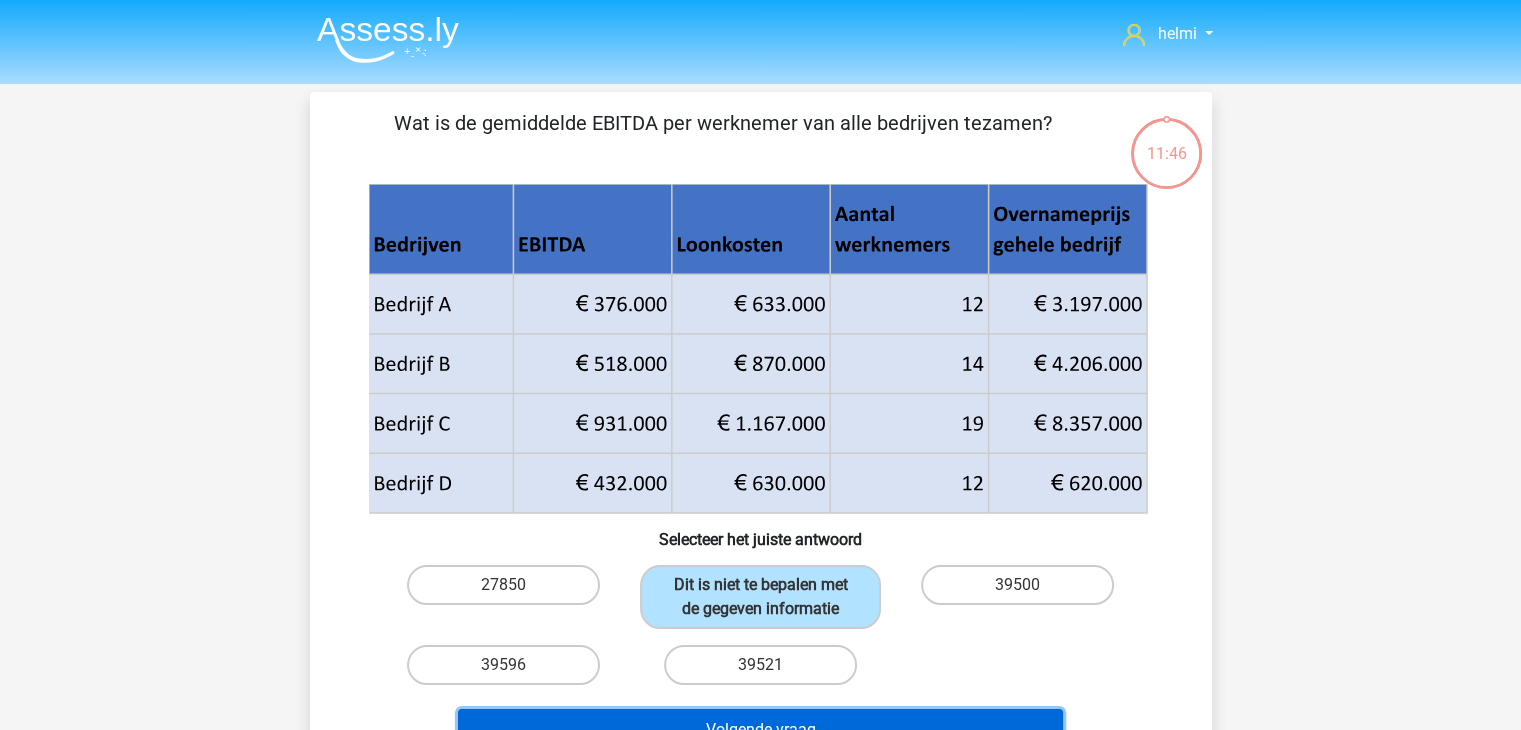 click on "Volgende vraag" at bounding box center [760, 730] 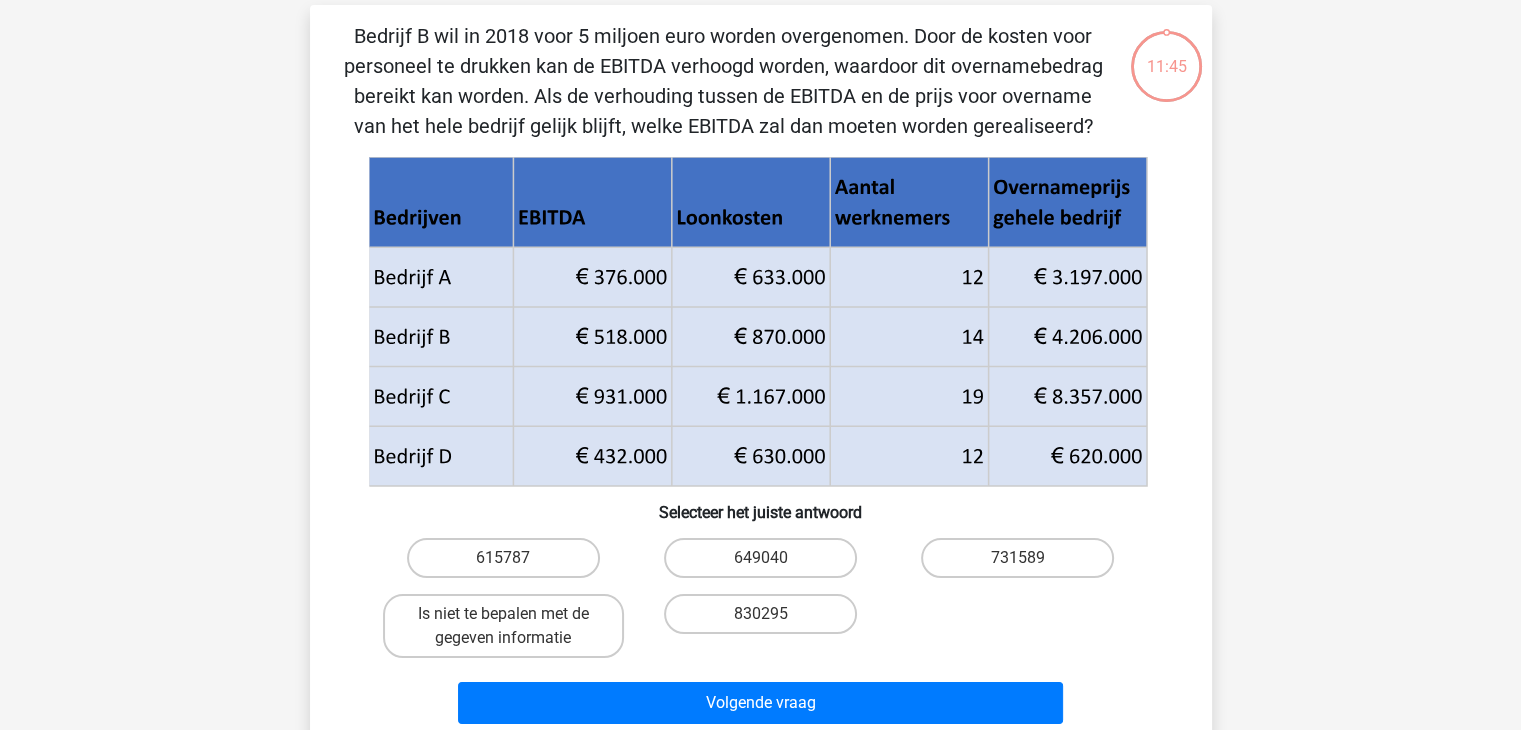 scroll, scrollTop: 92, scrollLeft: 0, axis: vertical 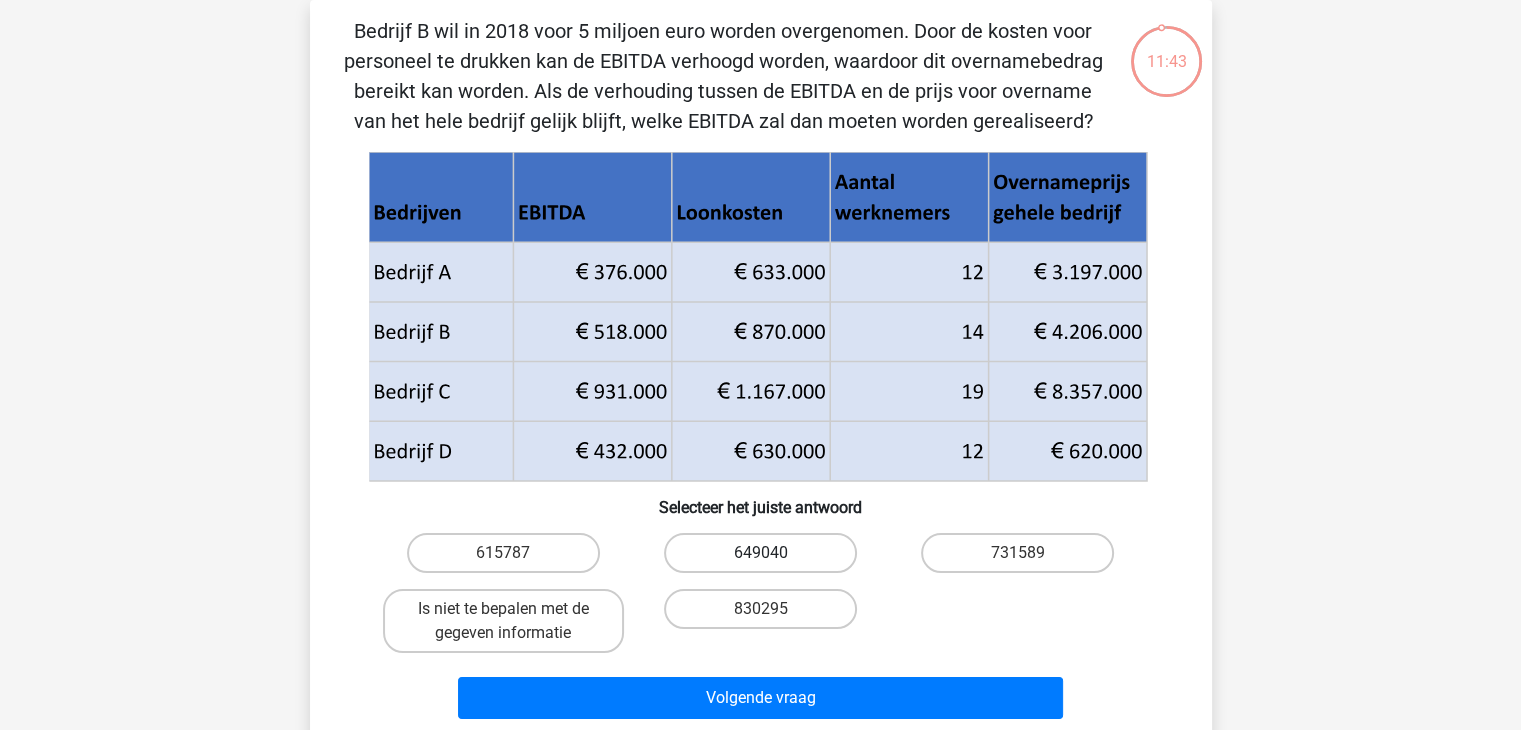 click on "649040" at bounding box center (760, 553) 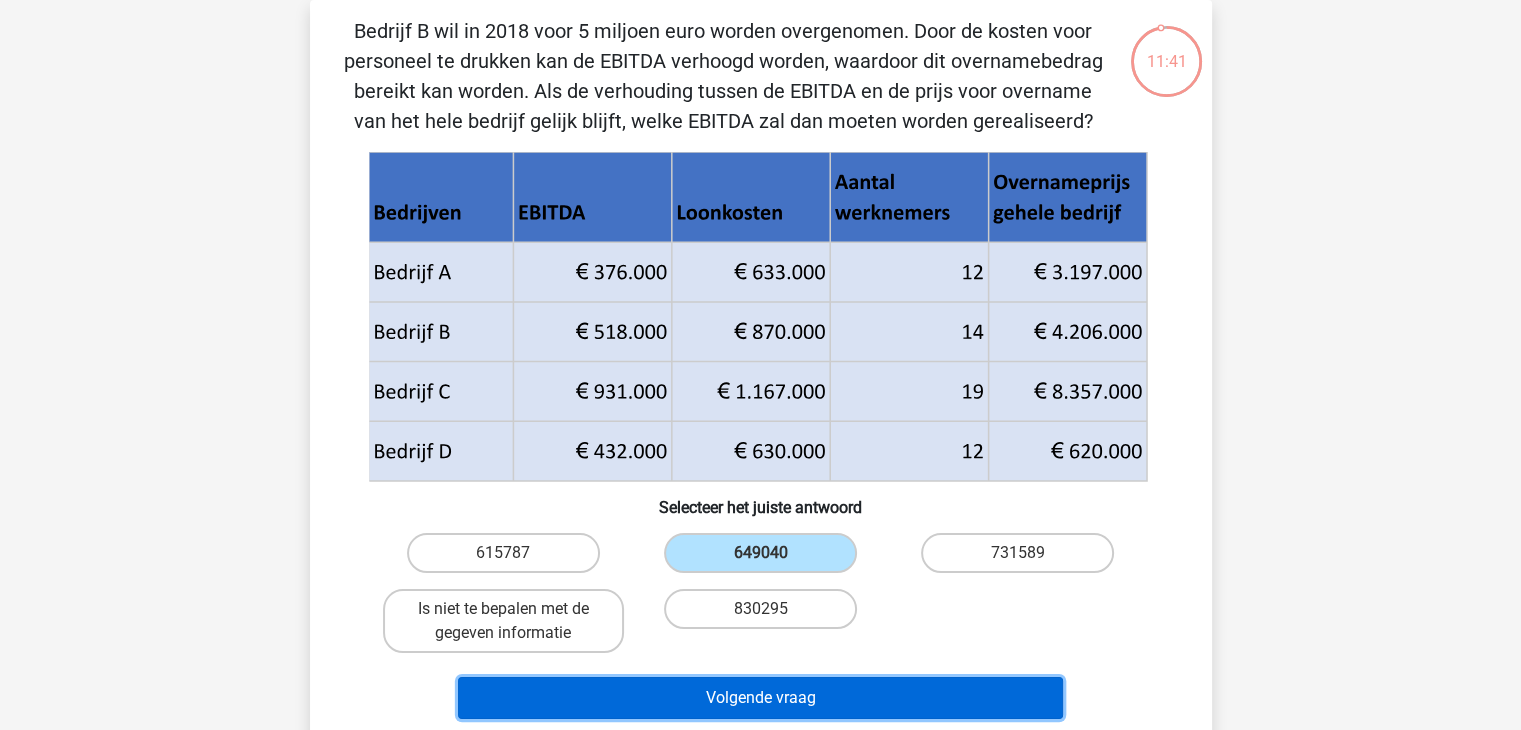 click on "Volgende vraag" at bounding box center [760, 698] 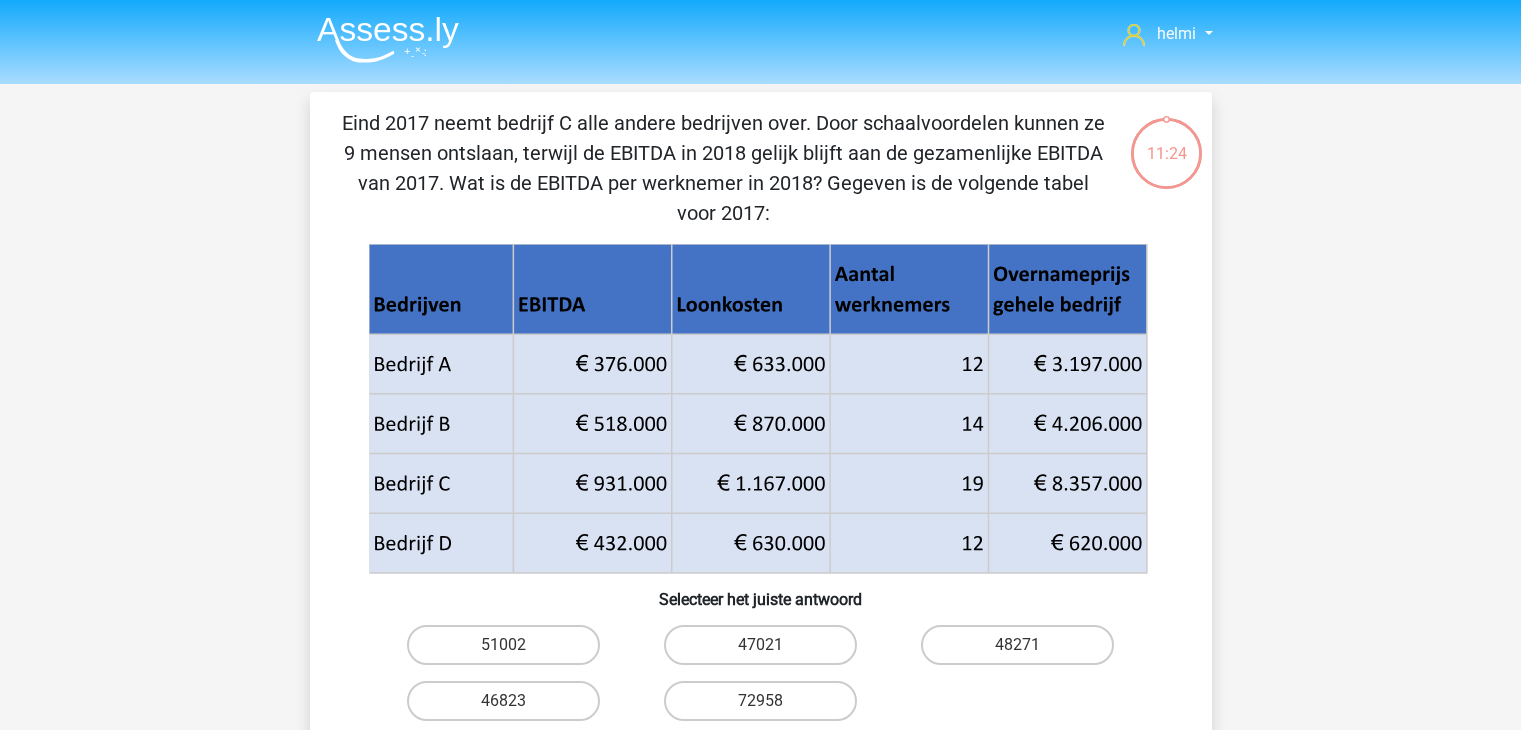 scroll, scrollTop: 0, scrollLeft: 0, axis: both 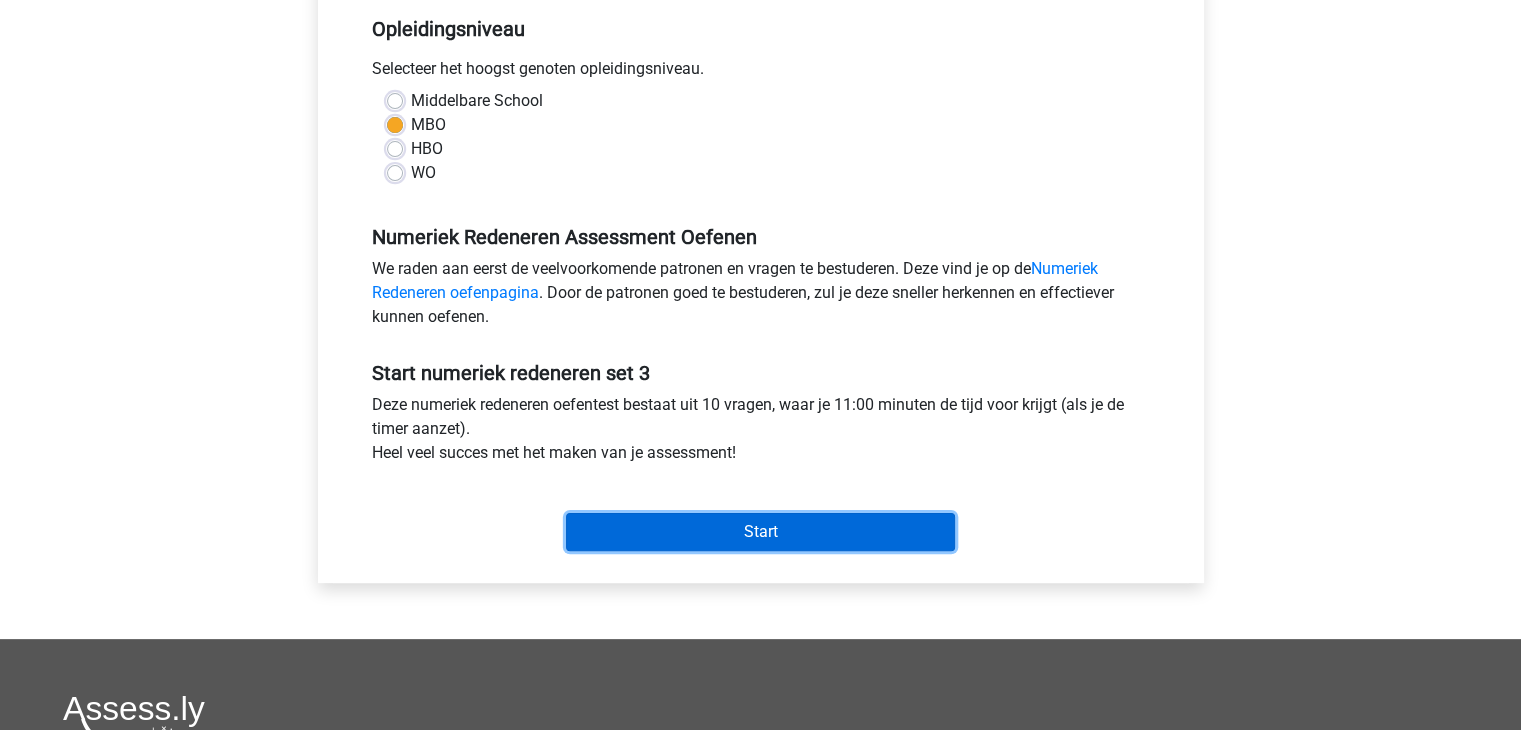 click on "Start" at bounding box center (760, 532) 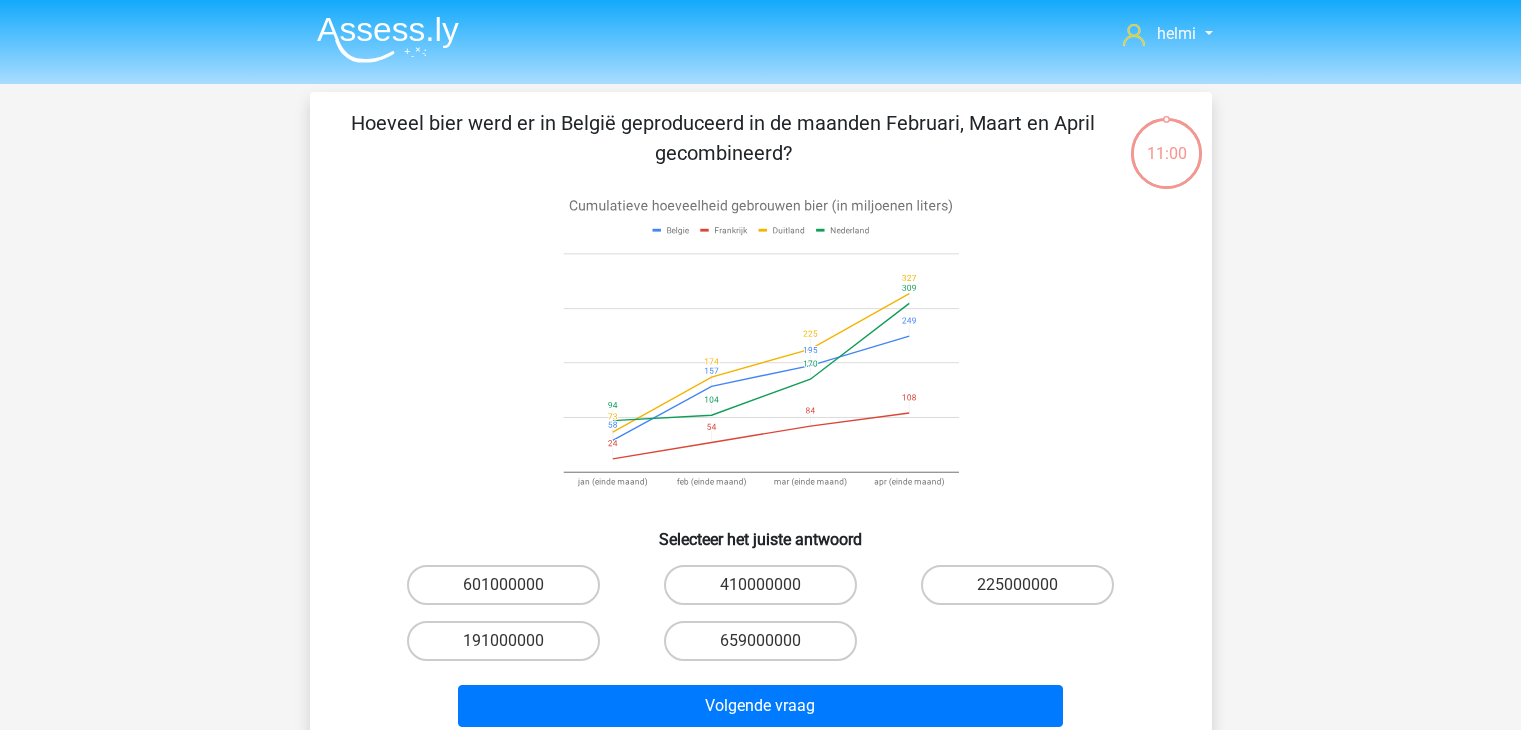 scroll, scrollTop: 0, scrollLeft: 0, axis: both 